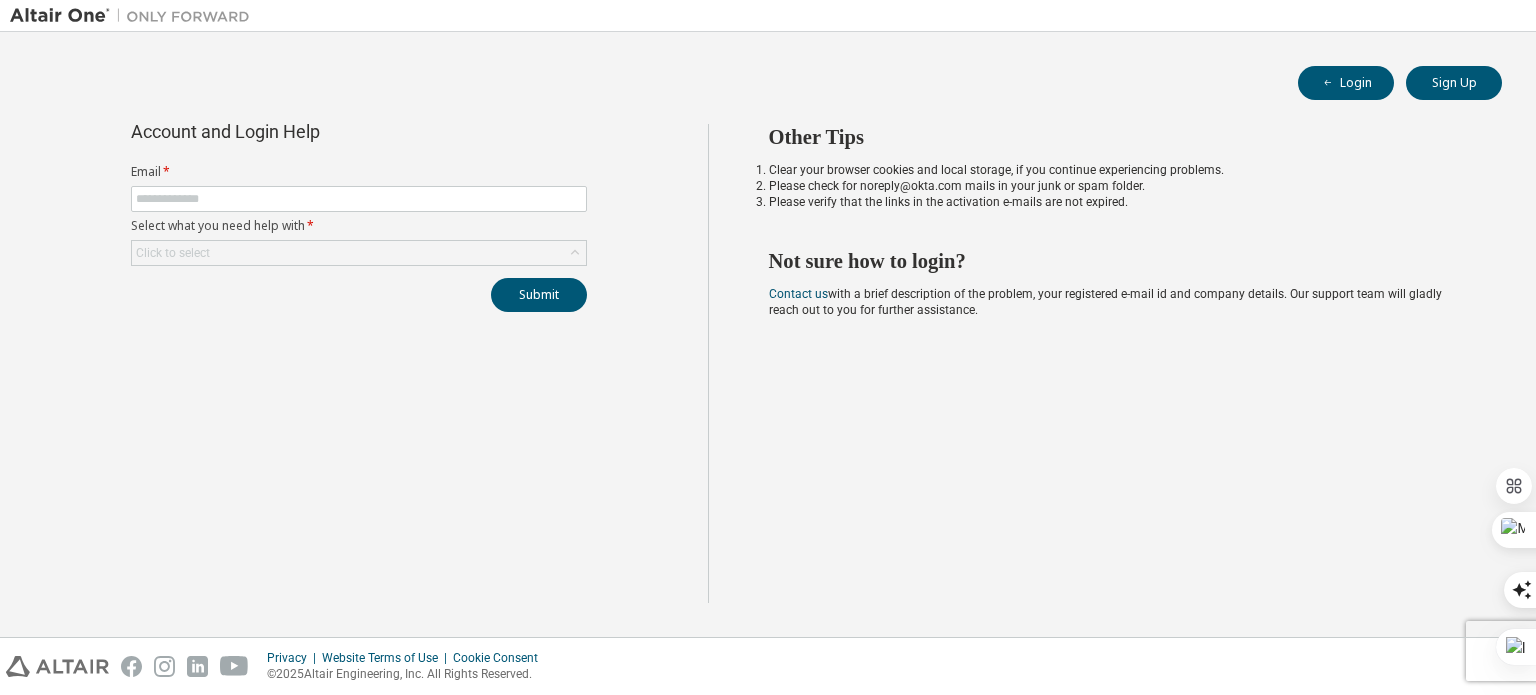 scroll, scrollTop: 0, scrollLeft: 0, axis: both 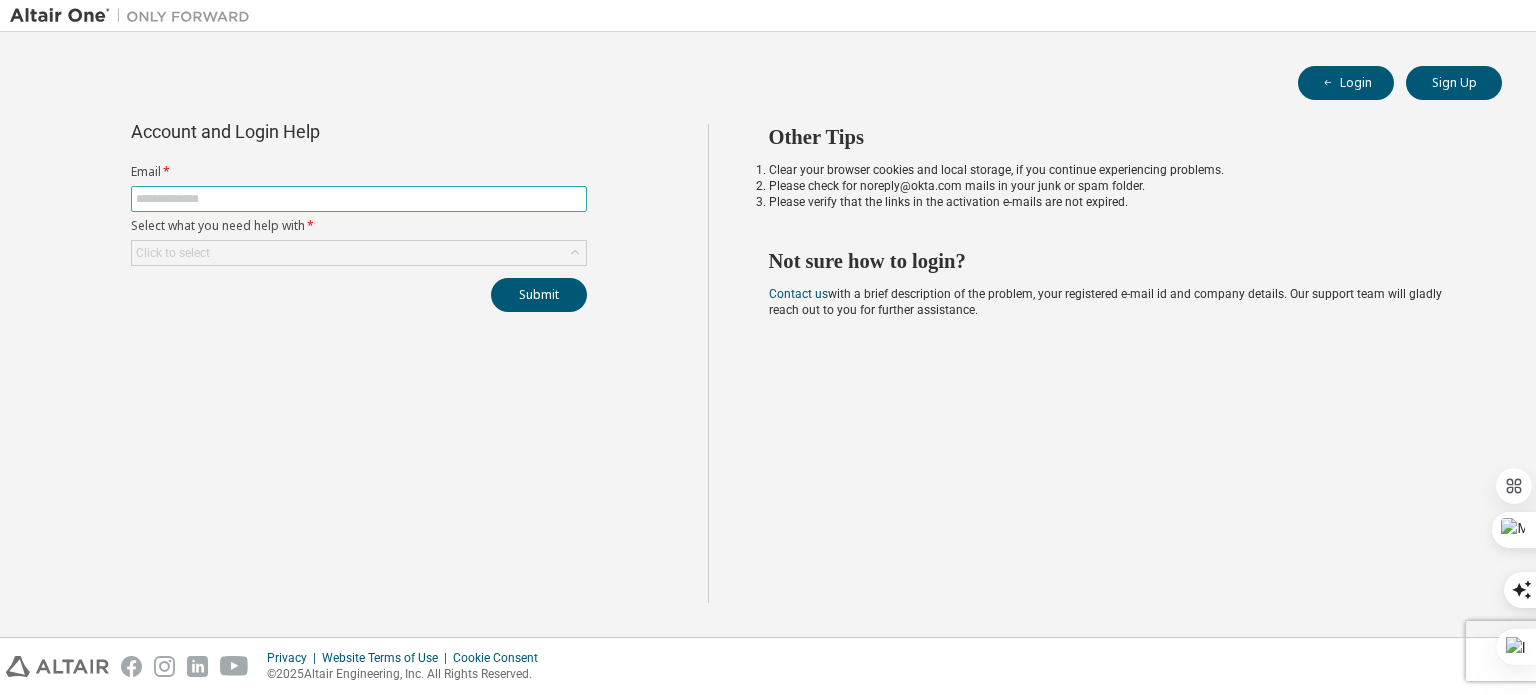 click at bounding box center (359, 199) 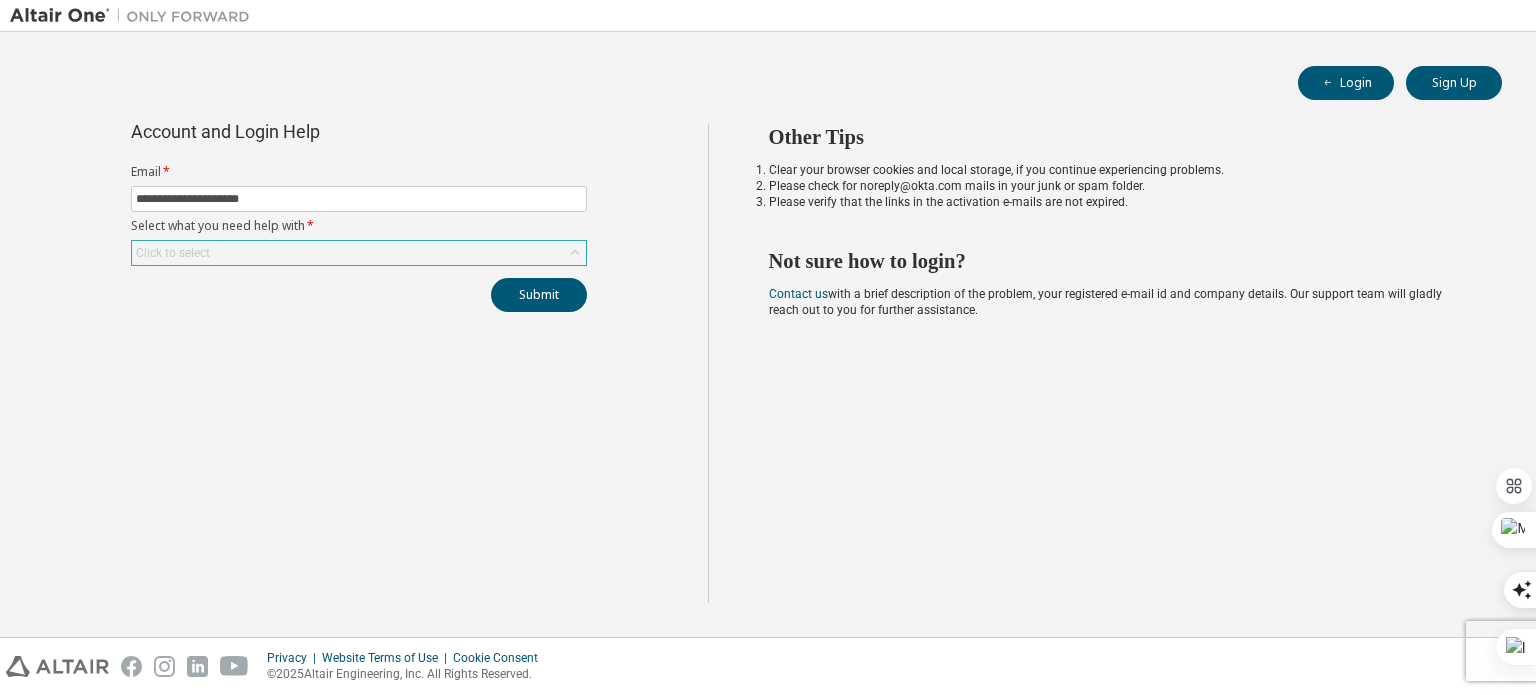 click on "Click to select" at bounding box center (359, 253) 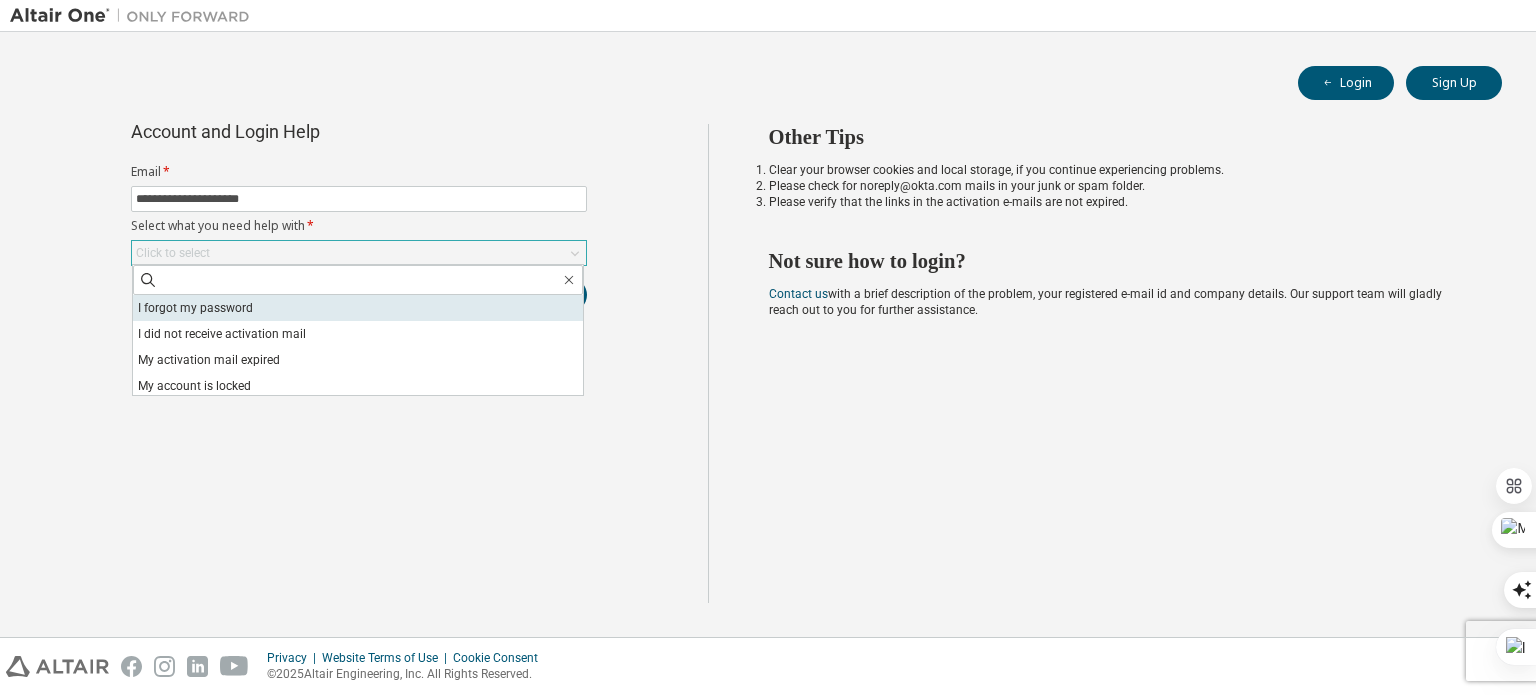 click on "I forgot my password" at bounding box center [358, 308] 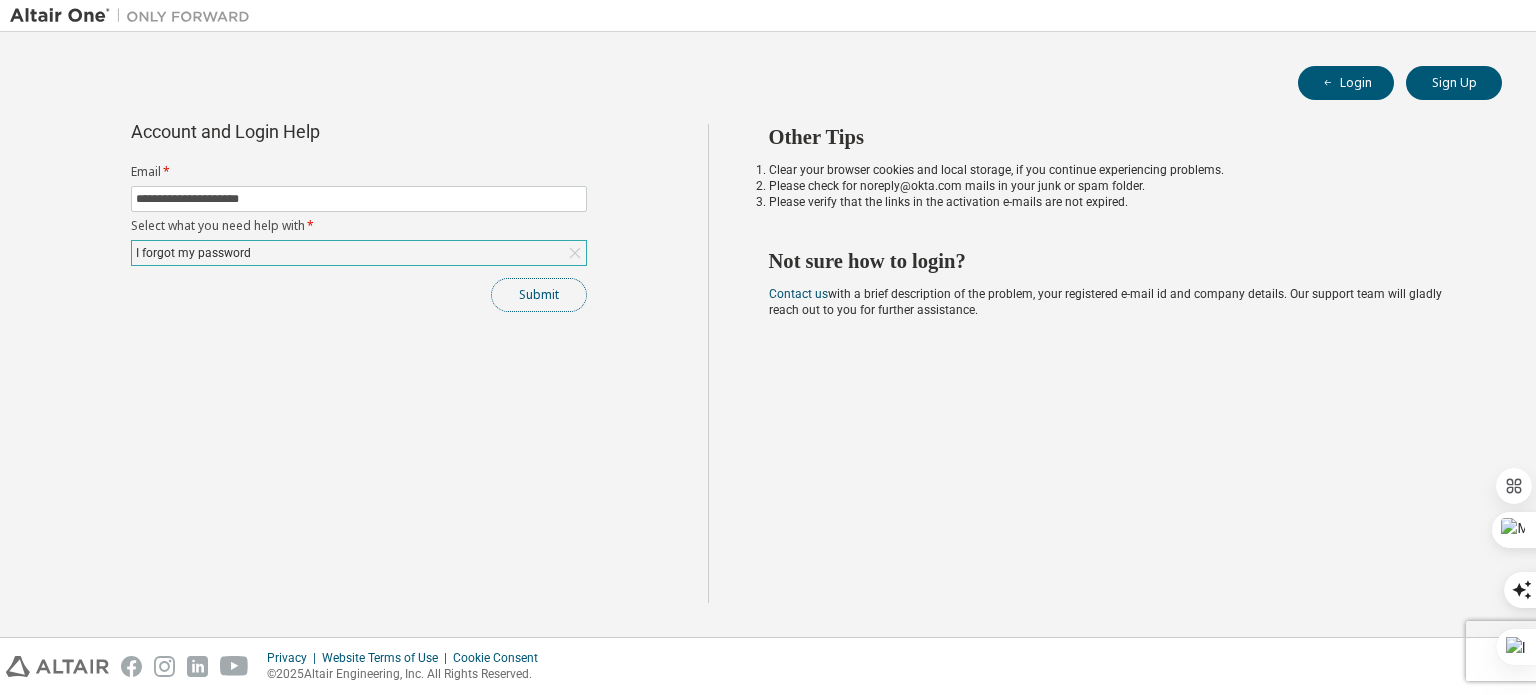 click on "Submit" at bounding box center [539, 295] 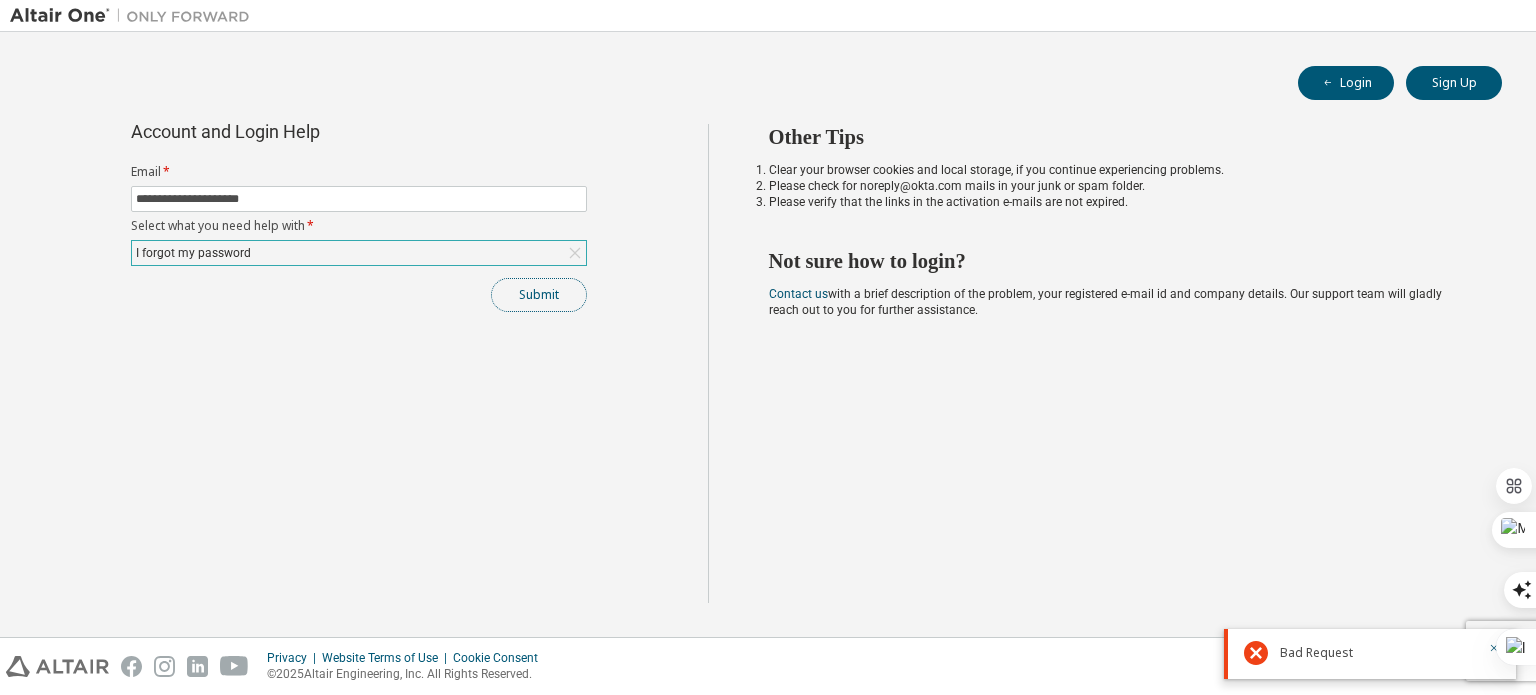 click on "Submit" at bounding box center (539, 295) 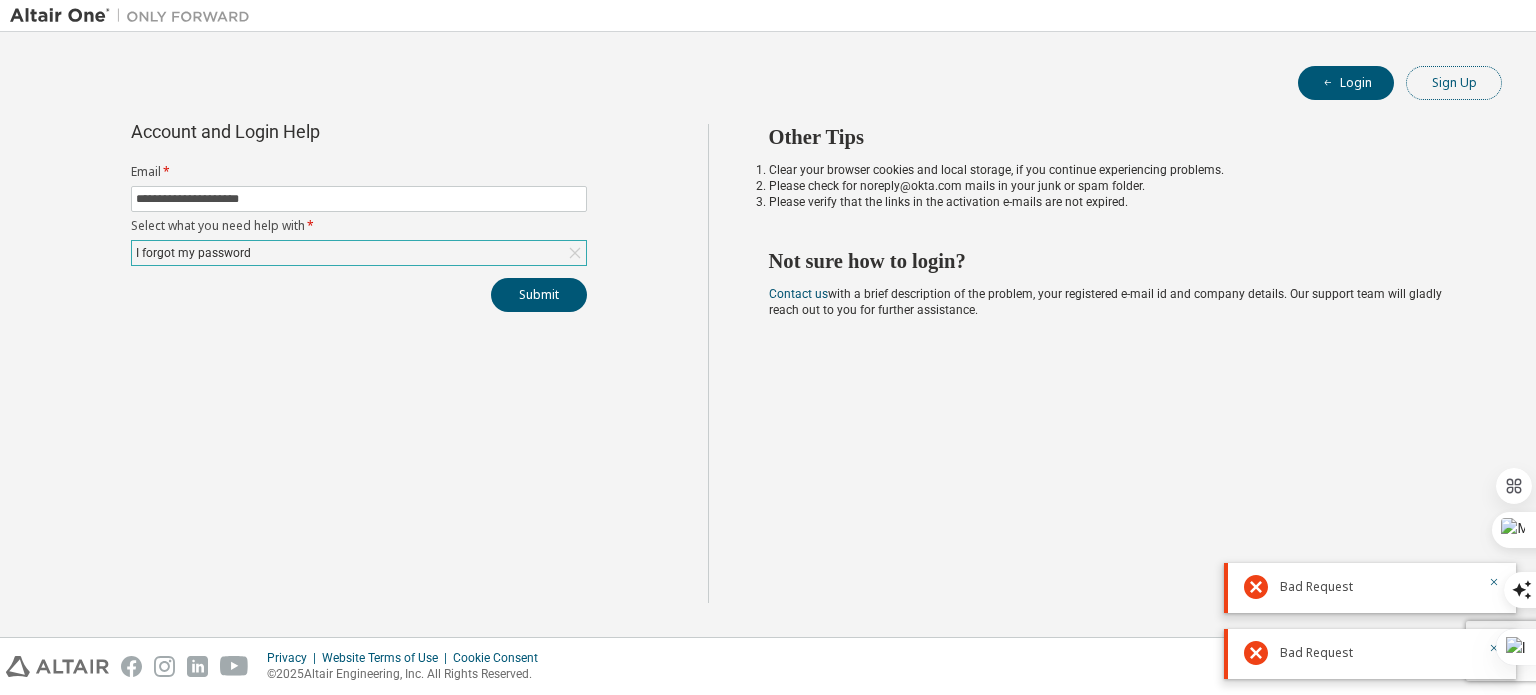 click on "Sign Up" at bounding box center (1454, 83) 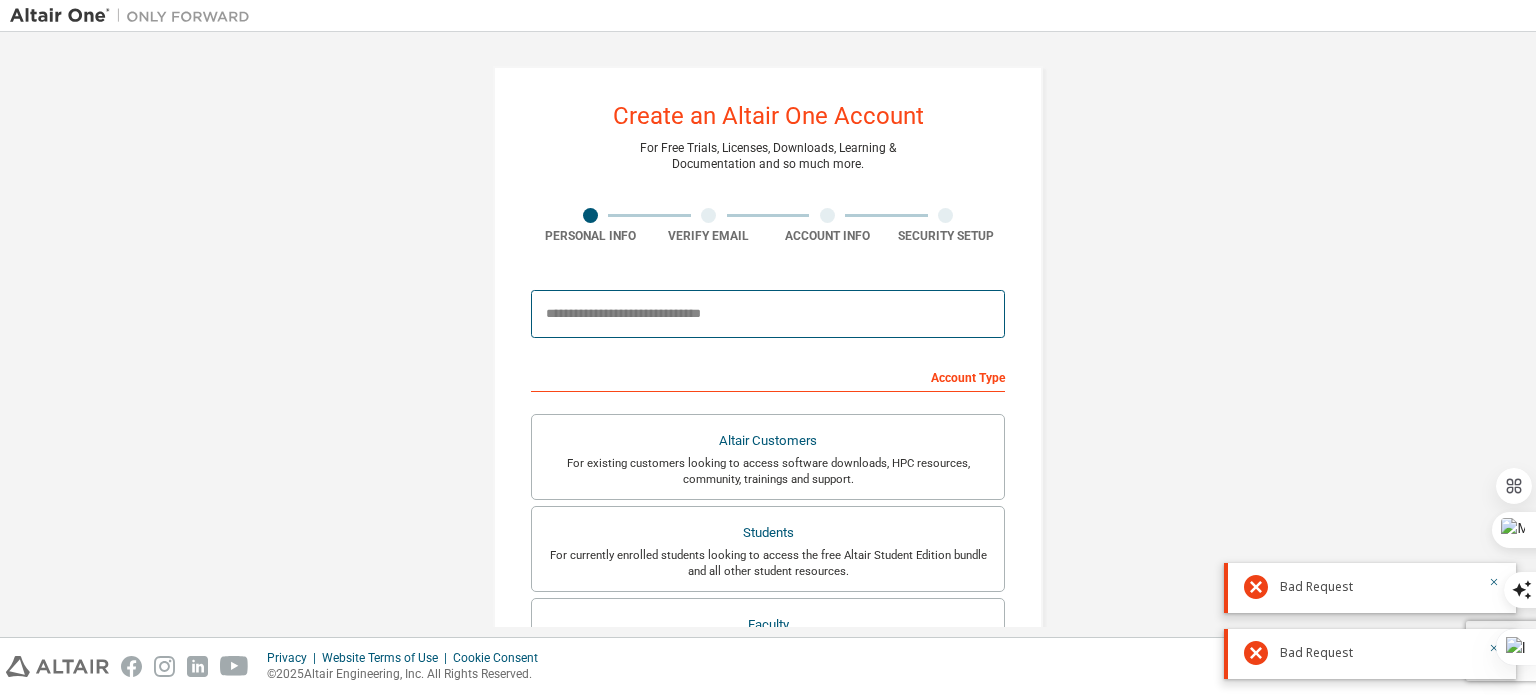 click at bounding box center (768, 314) 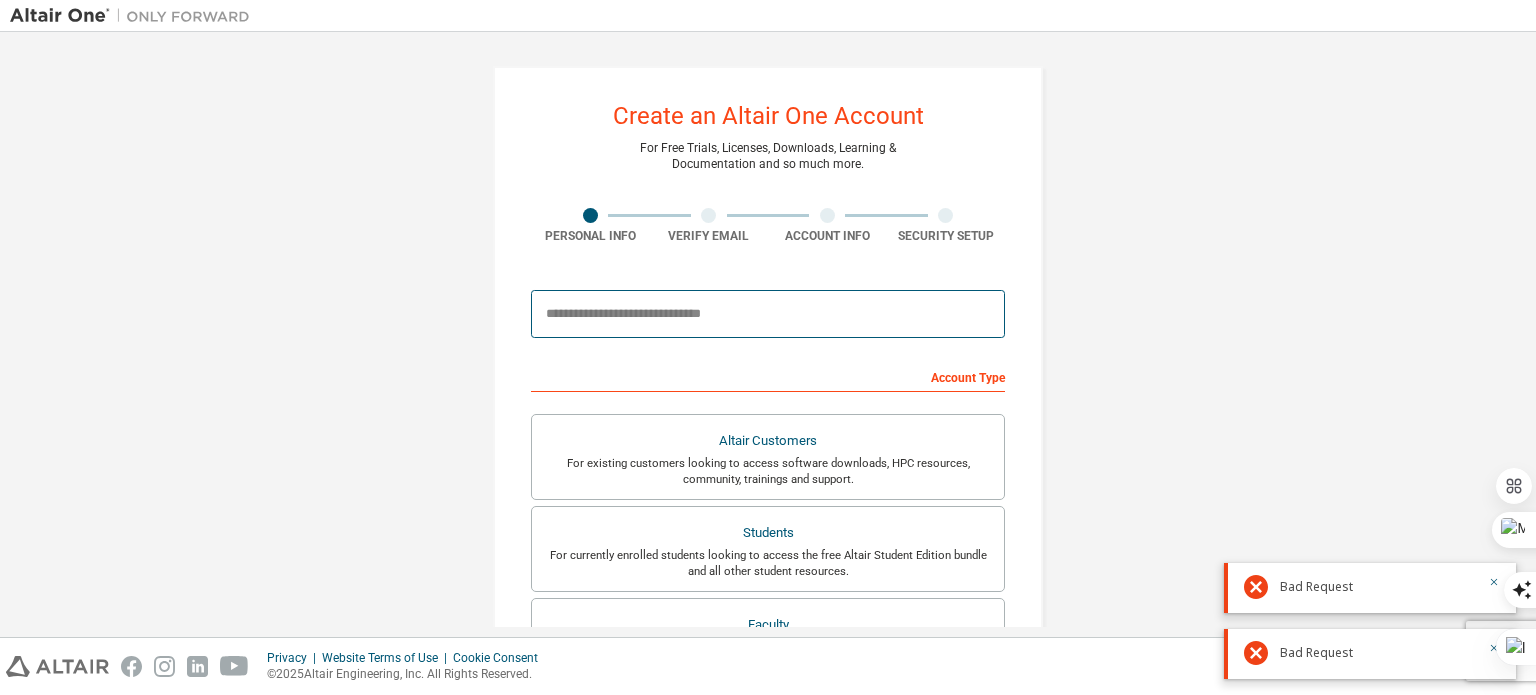 type on "**********" 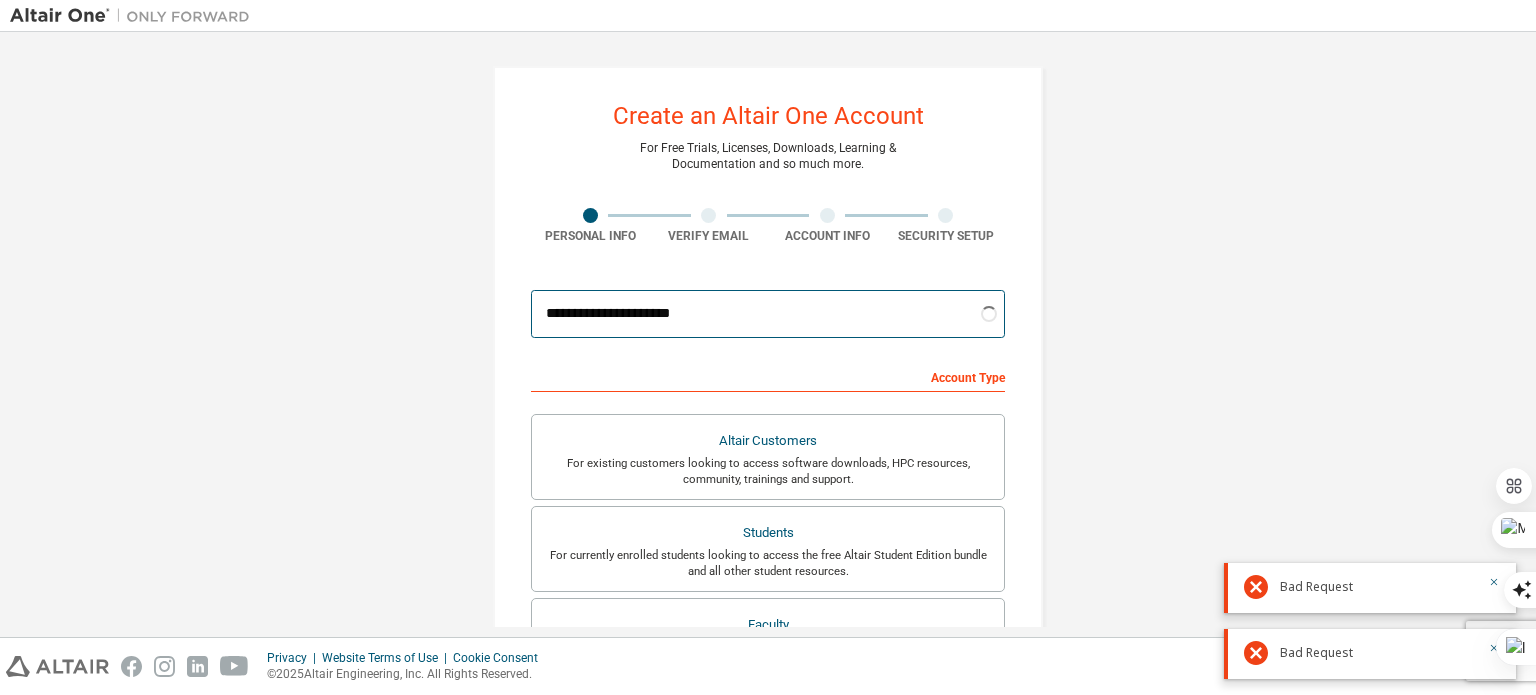 scroll, scrollTop: 176, scrollLeft: 0, axis: vertical 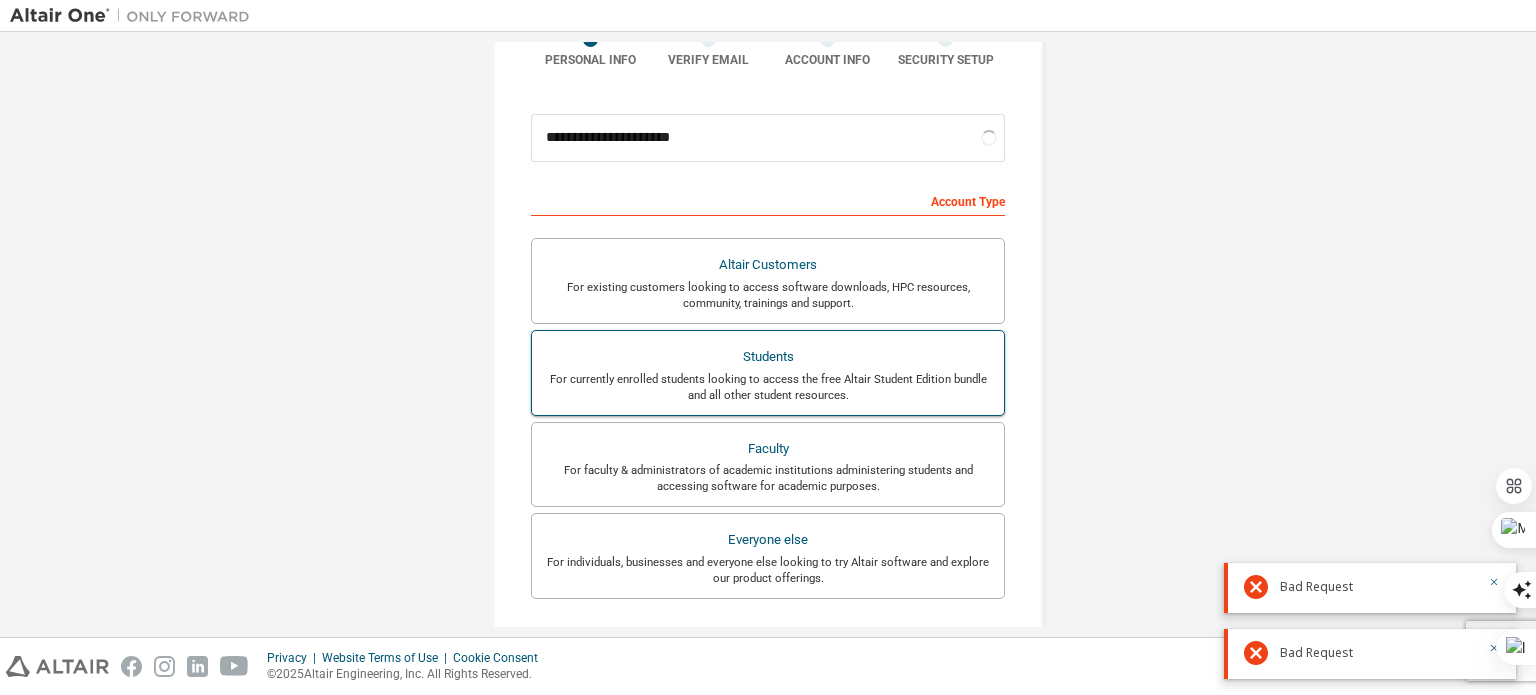 click on "For currently enrolled students looking to access the free Altair Student Edition bundle and all other student resources." at bounding box center [768, 387] 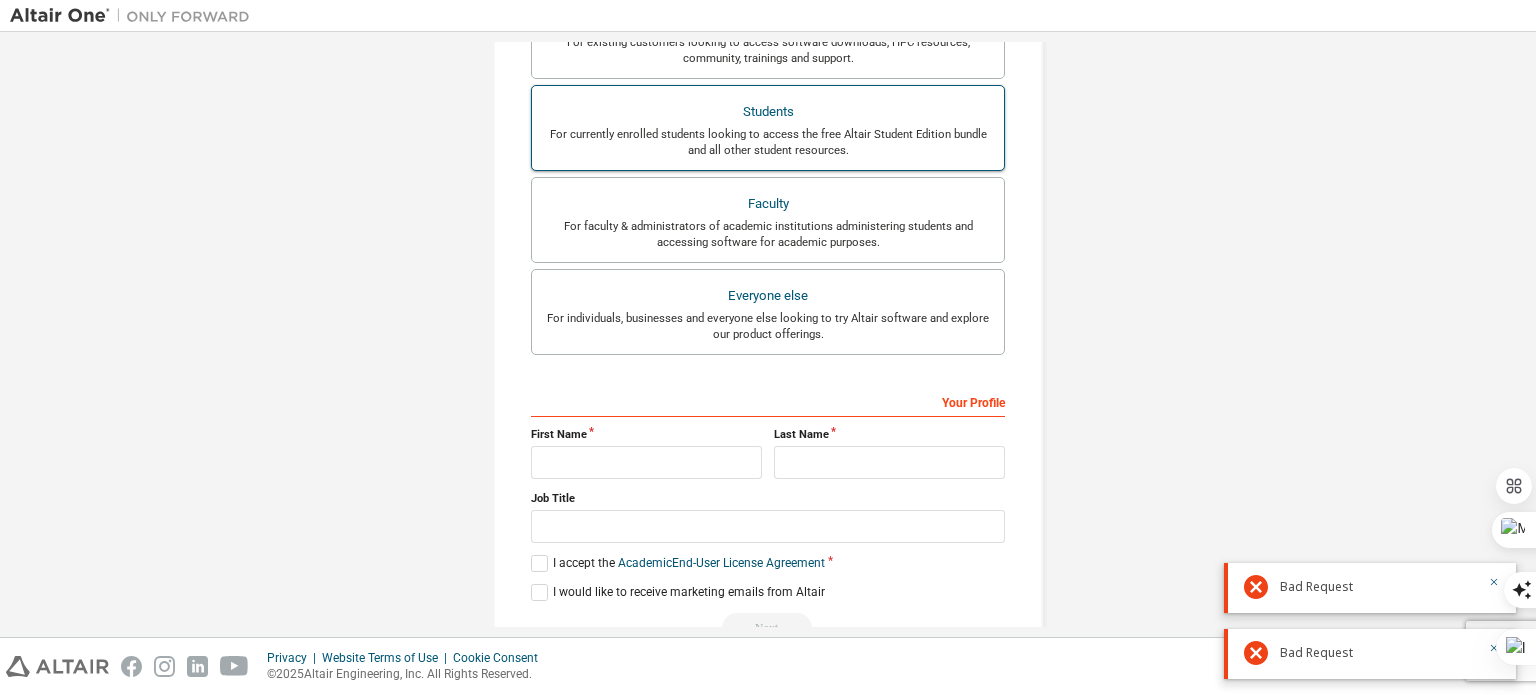 scroll, scrollTop: 521, scrollLeft: 0, axis: vertical 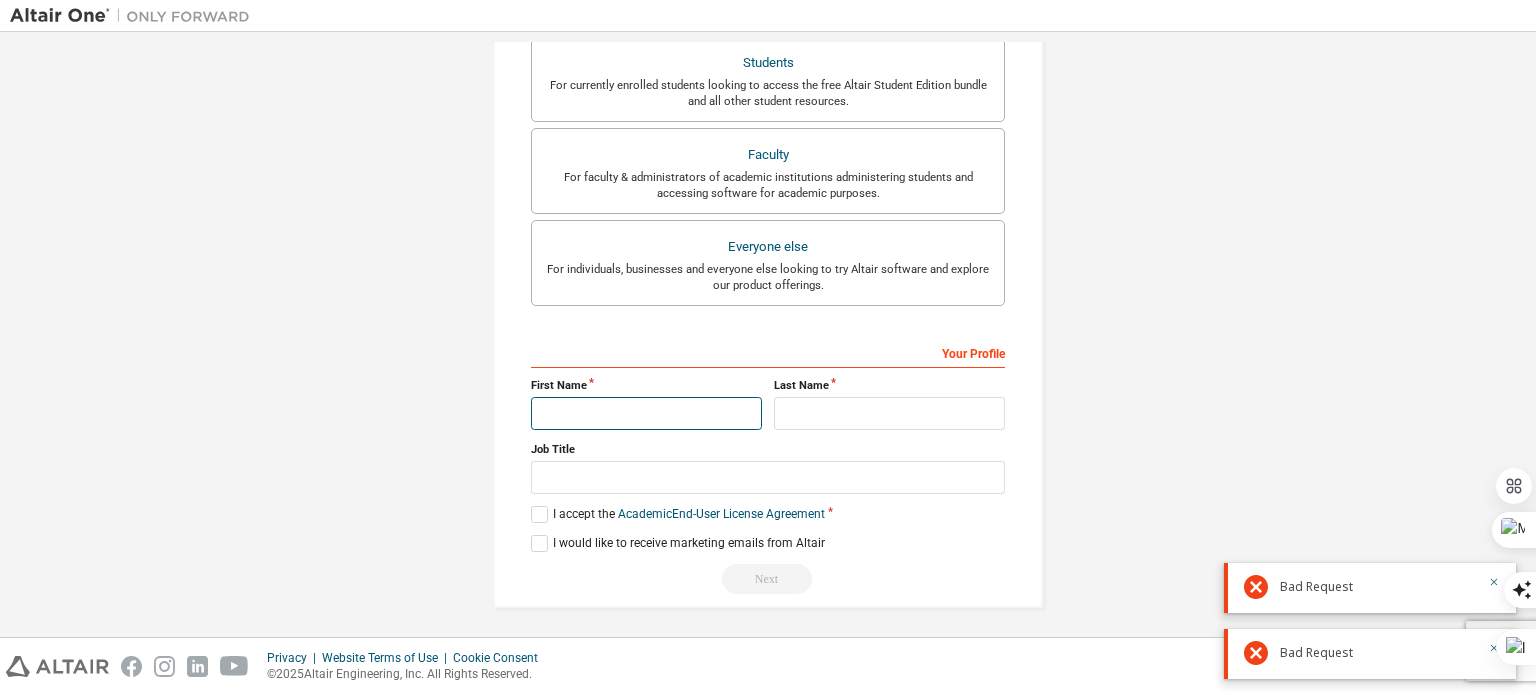 click at bounding box center (646, 413) 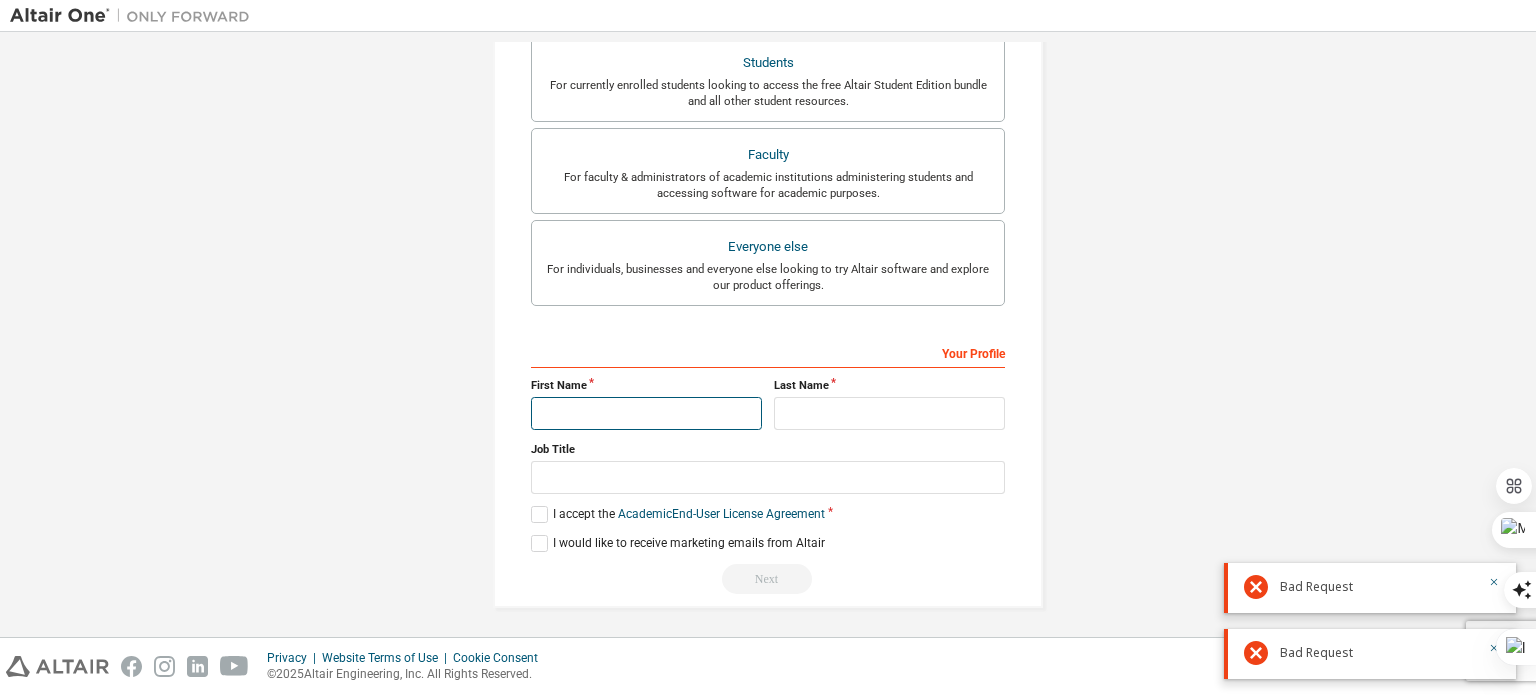 type on "**********" 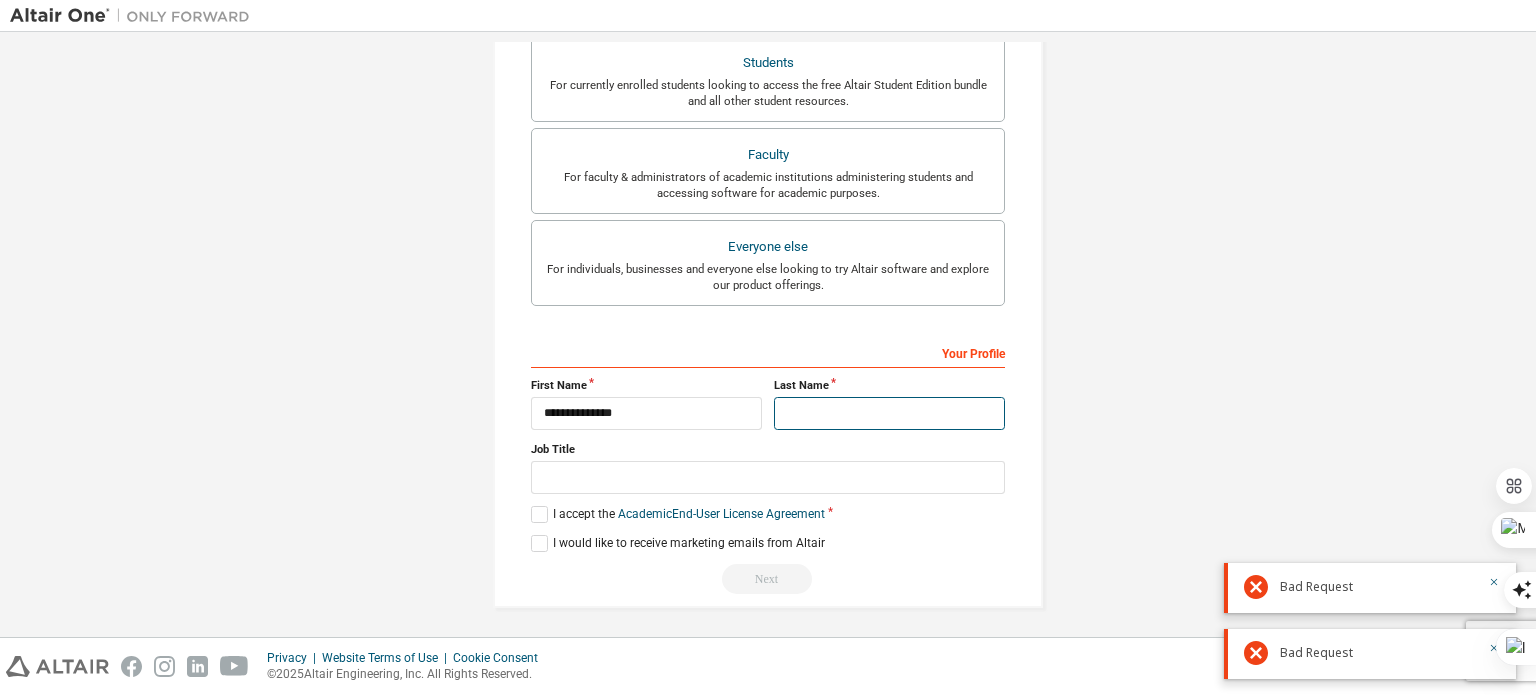 type on "**********" 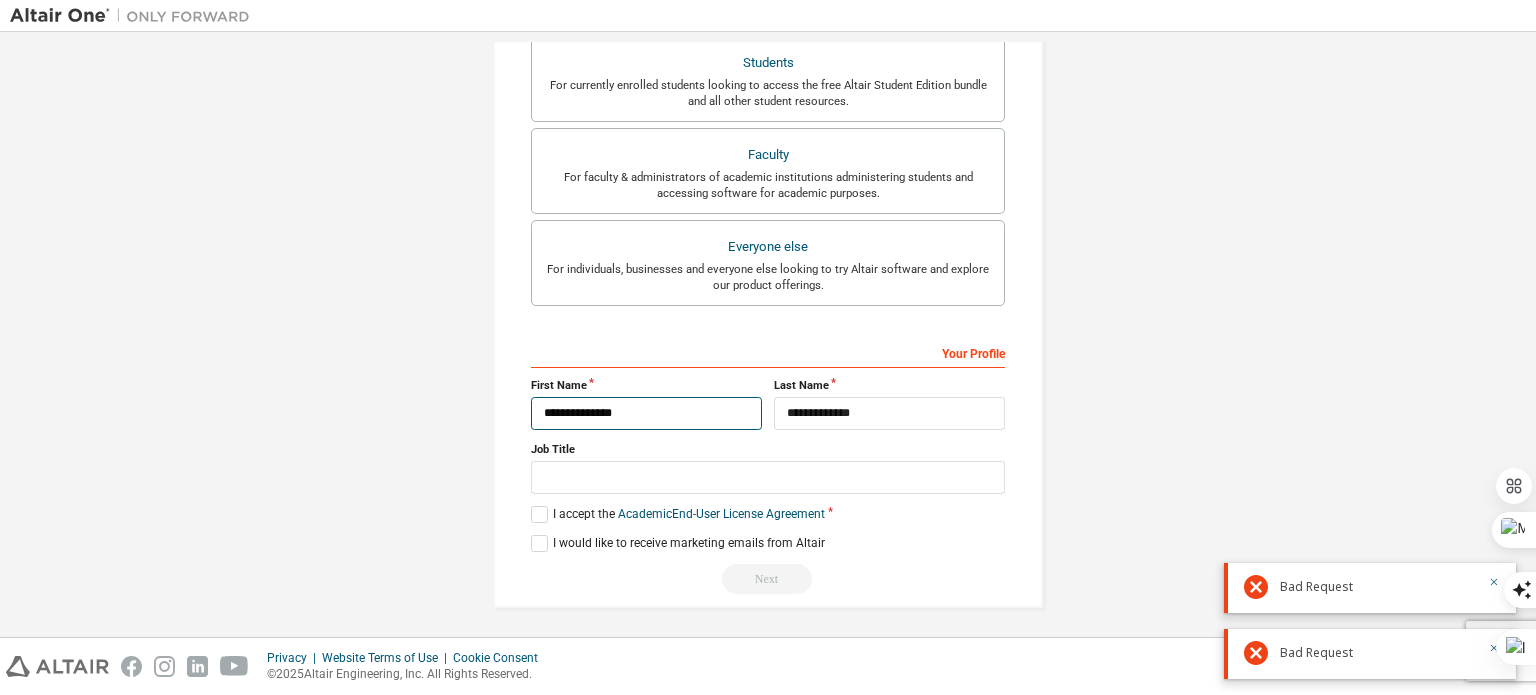 scroll, scrollTop: 469, scrollLeft: 0, axis: vertical 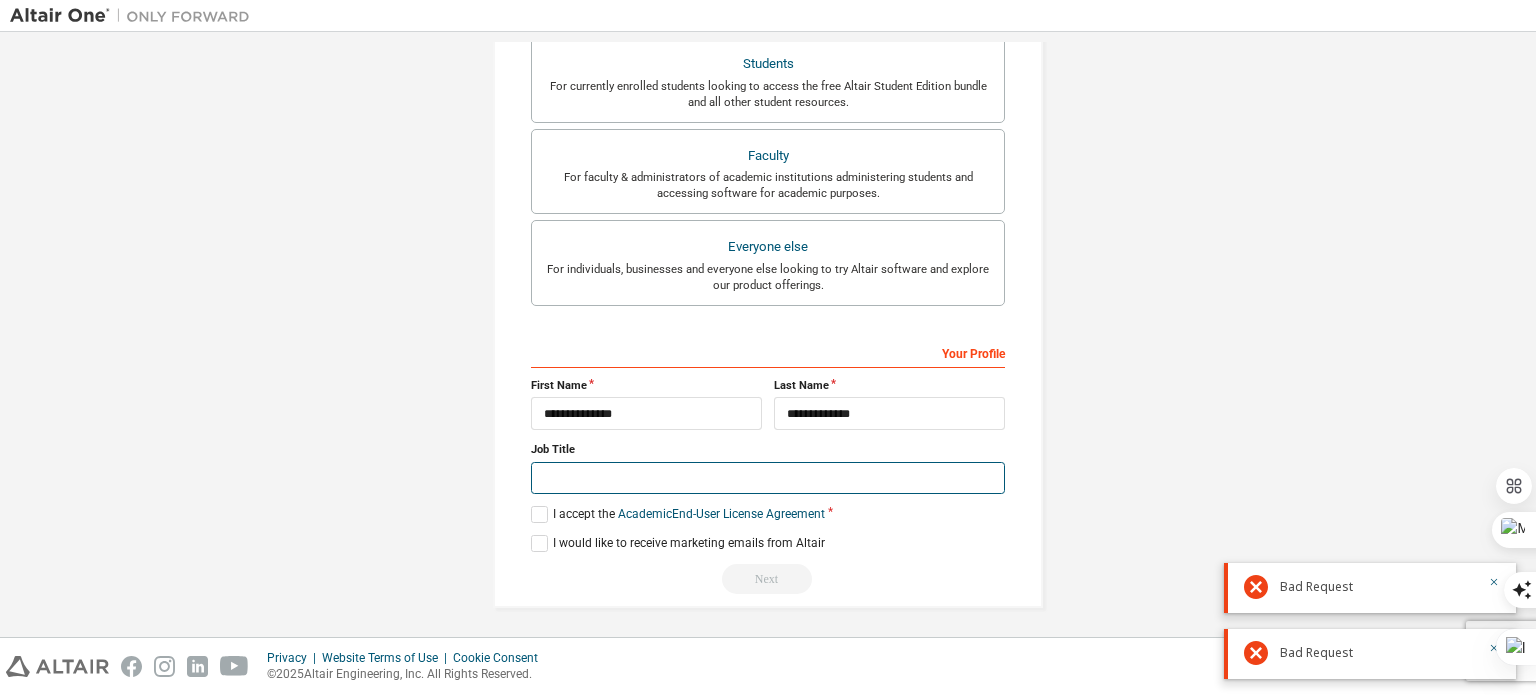 click at bounding box center [768, 478] 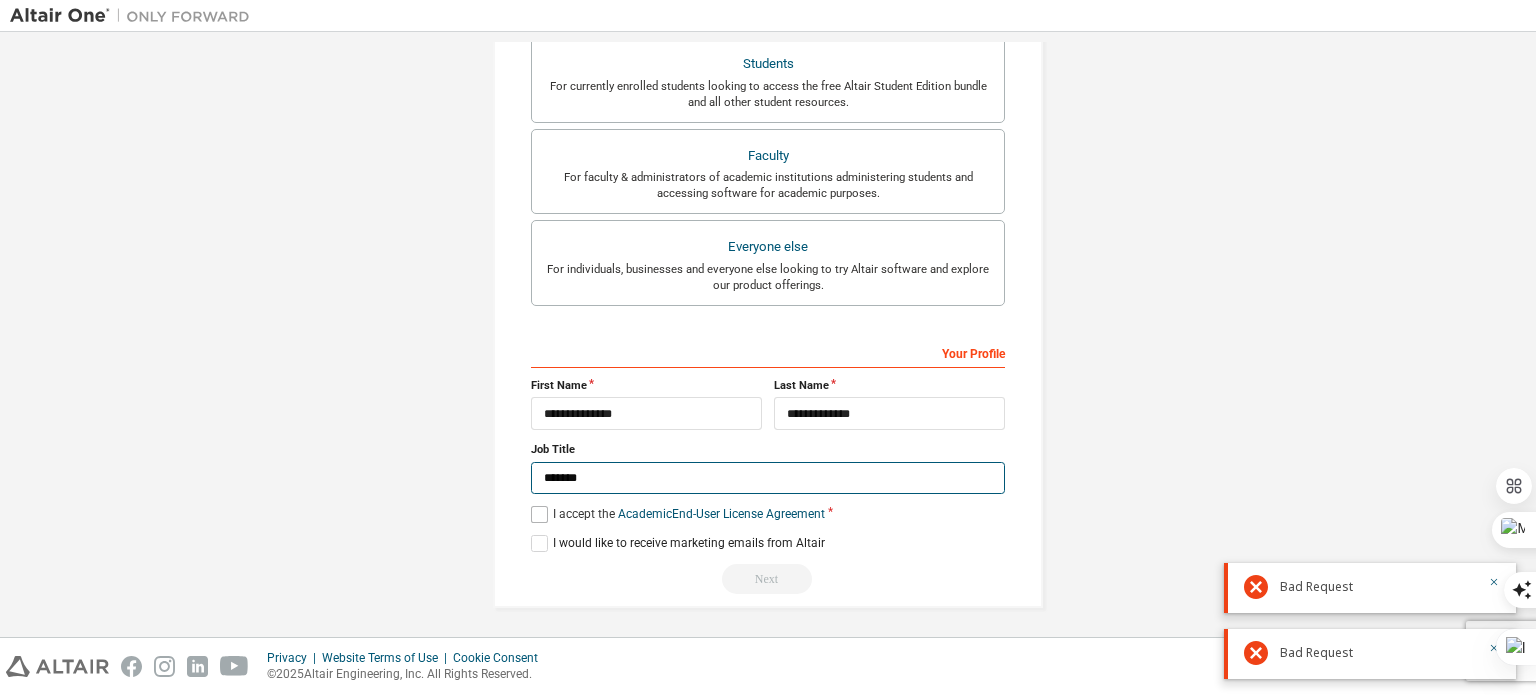 type on "*******" 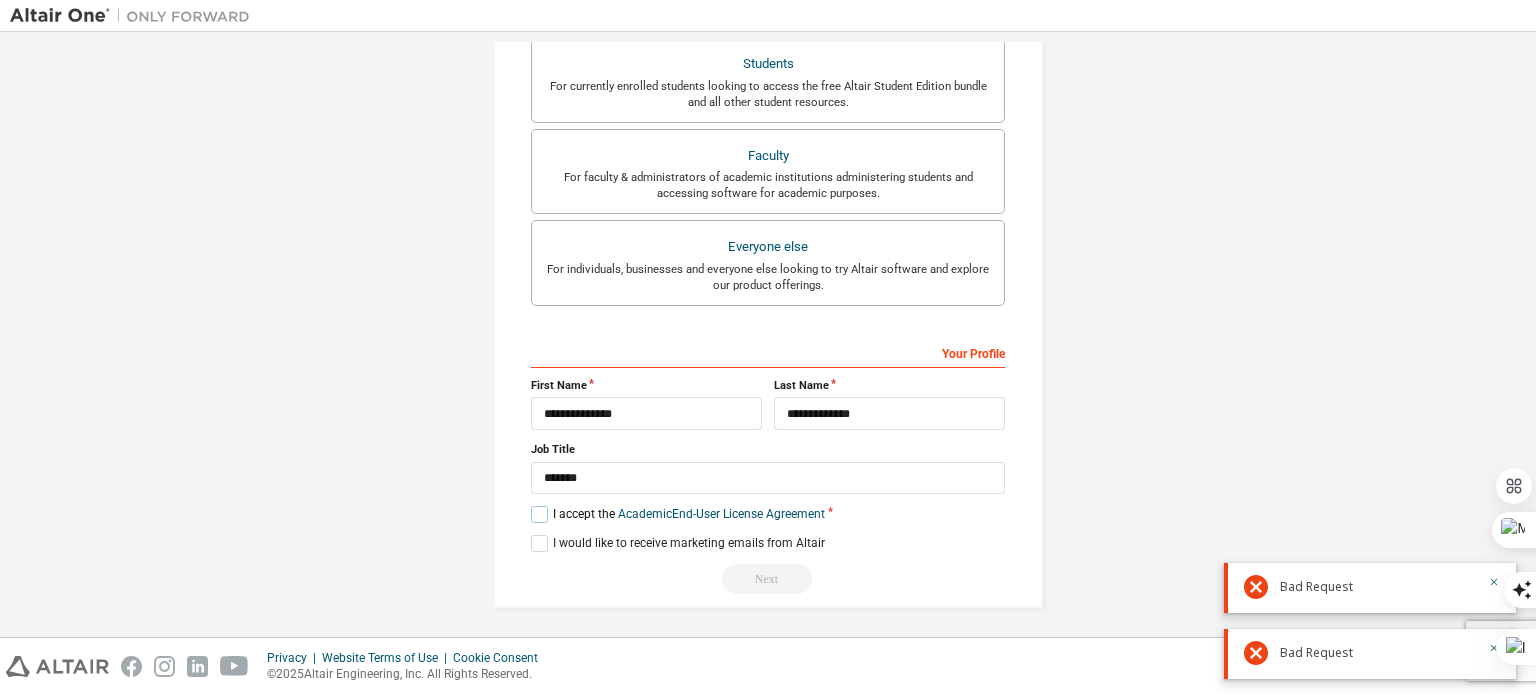click on "I accept the   Academic   End-User License Agreement" at bounding box center [678, 514] 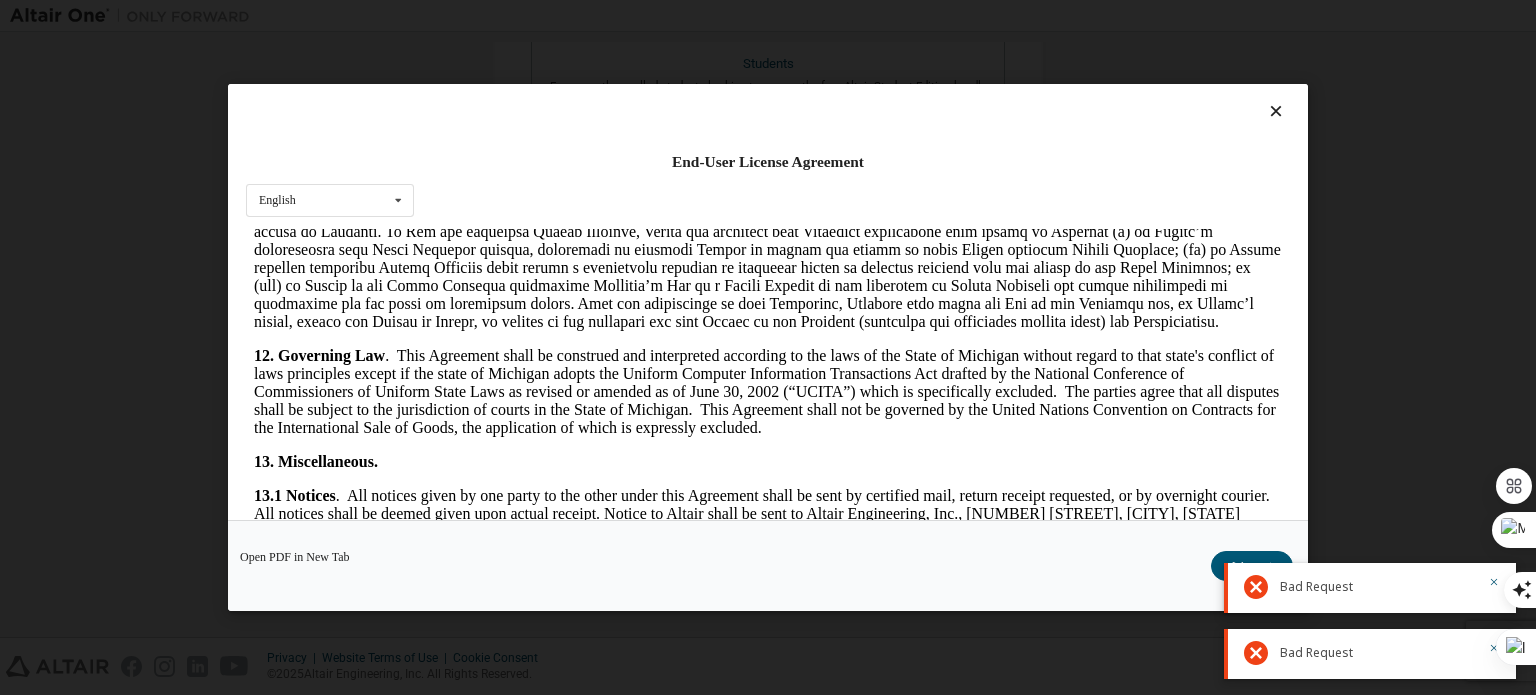 scroll, scrollTop: 3356, scrollLeft: 0, axis: vertical 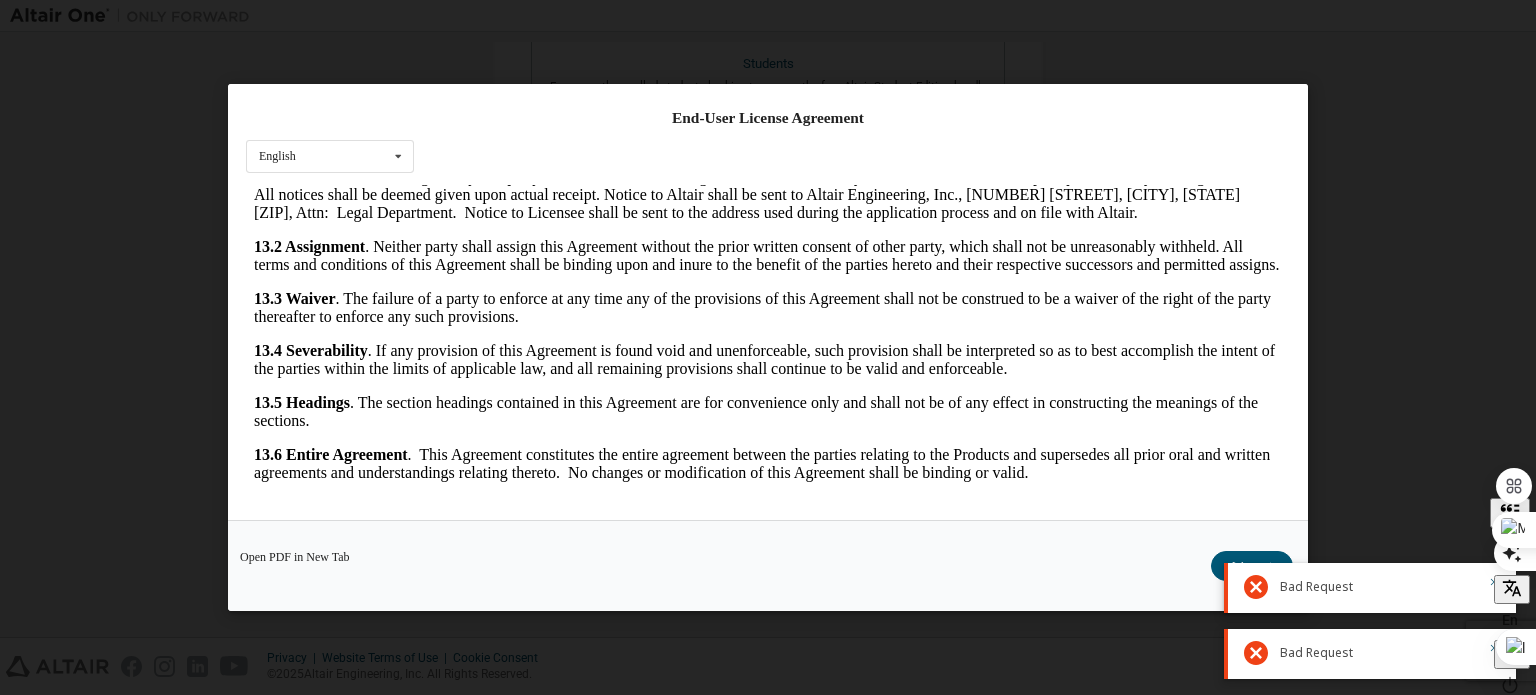 click at bounding box center (1510, 553) 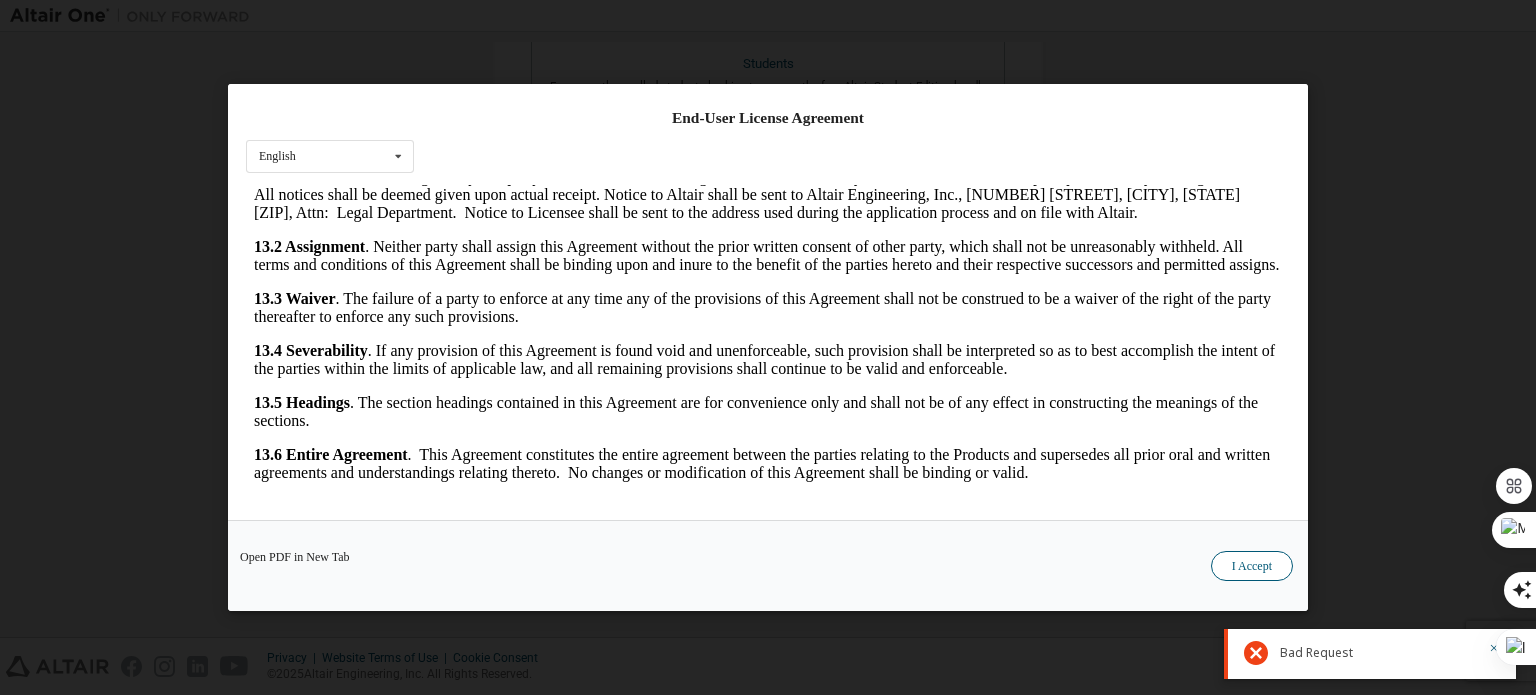 click on "I Accept" at bounding box center (1252, 566) 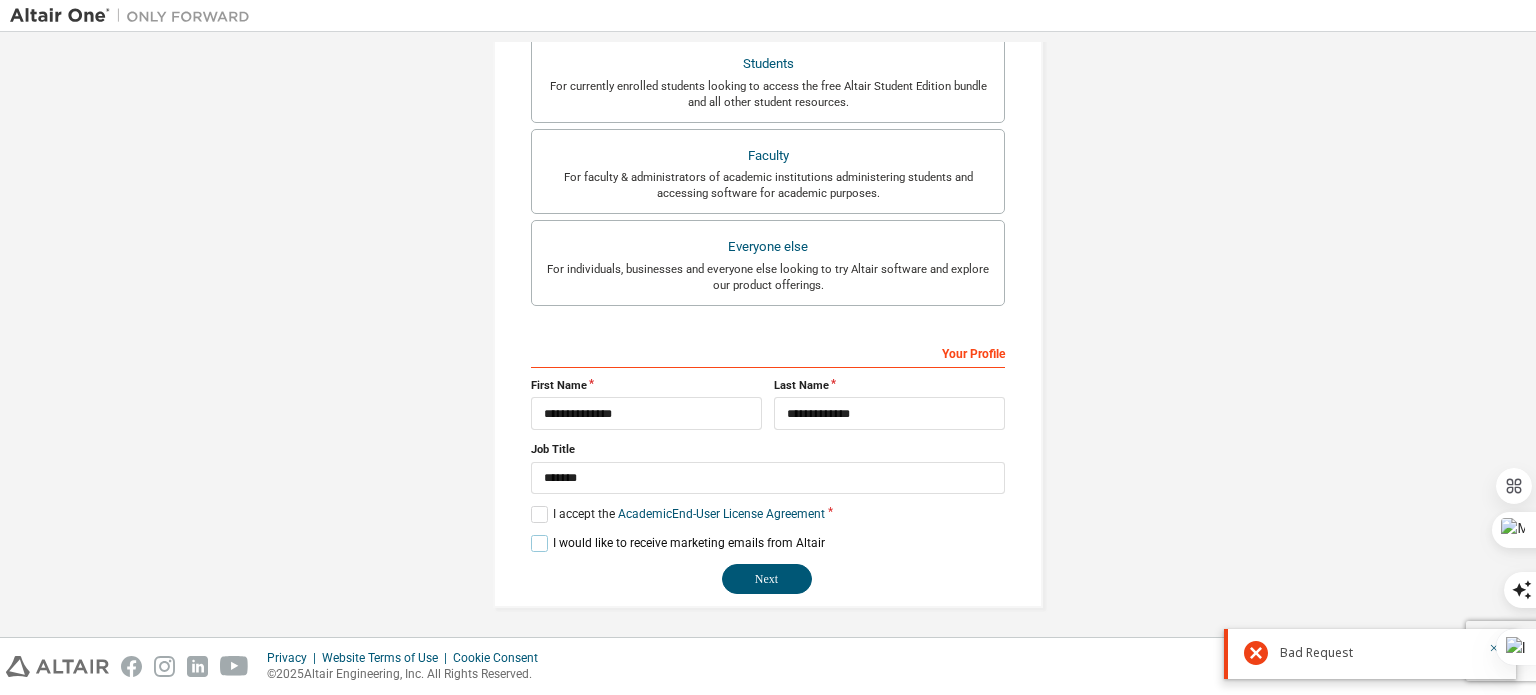 click on "I would like to receive marketing emails from Altair" at bounding box center (678, 543) 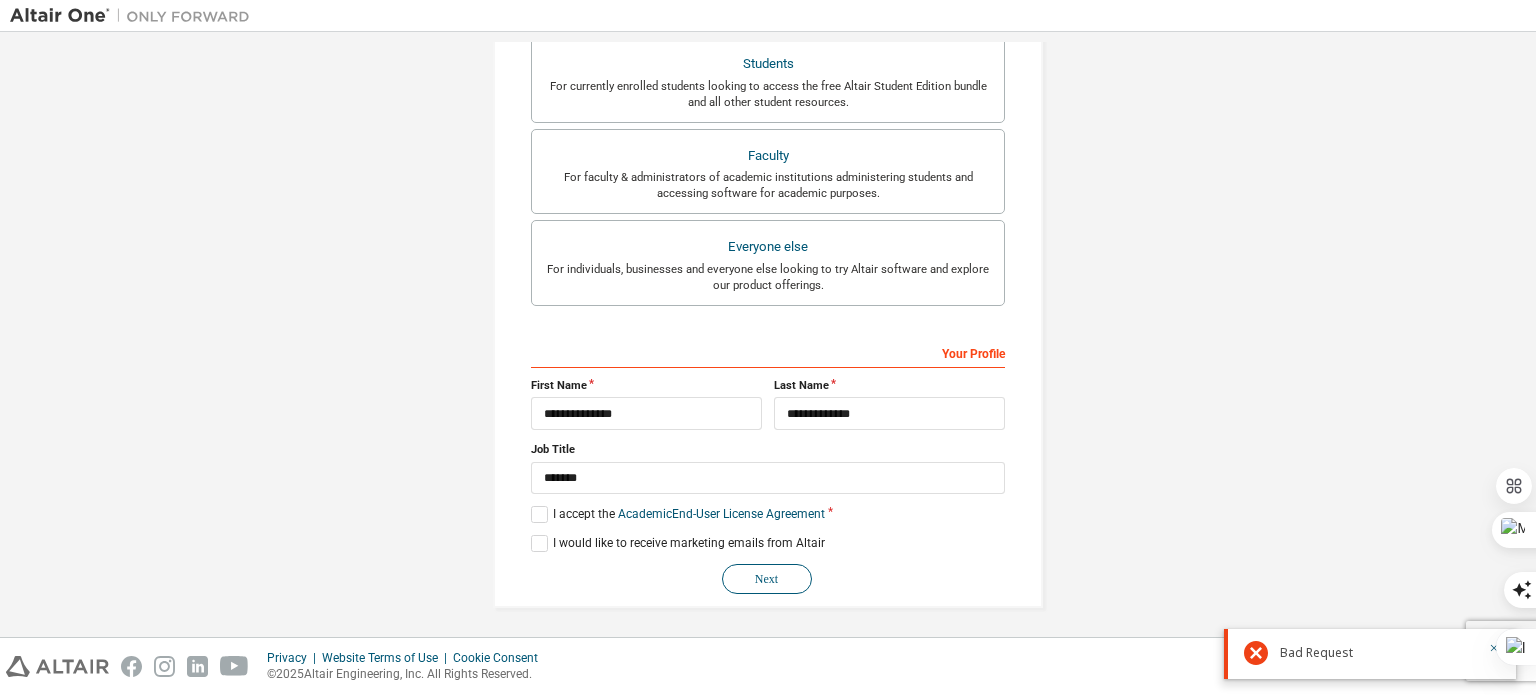 click on "Next" at bounding box center [767, 579] 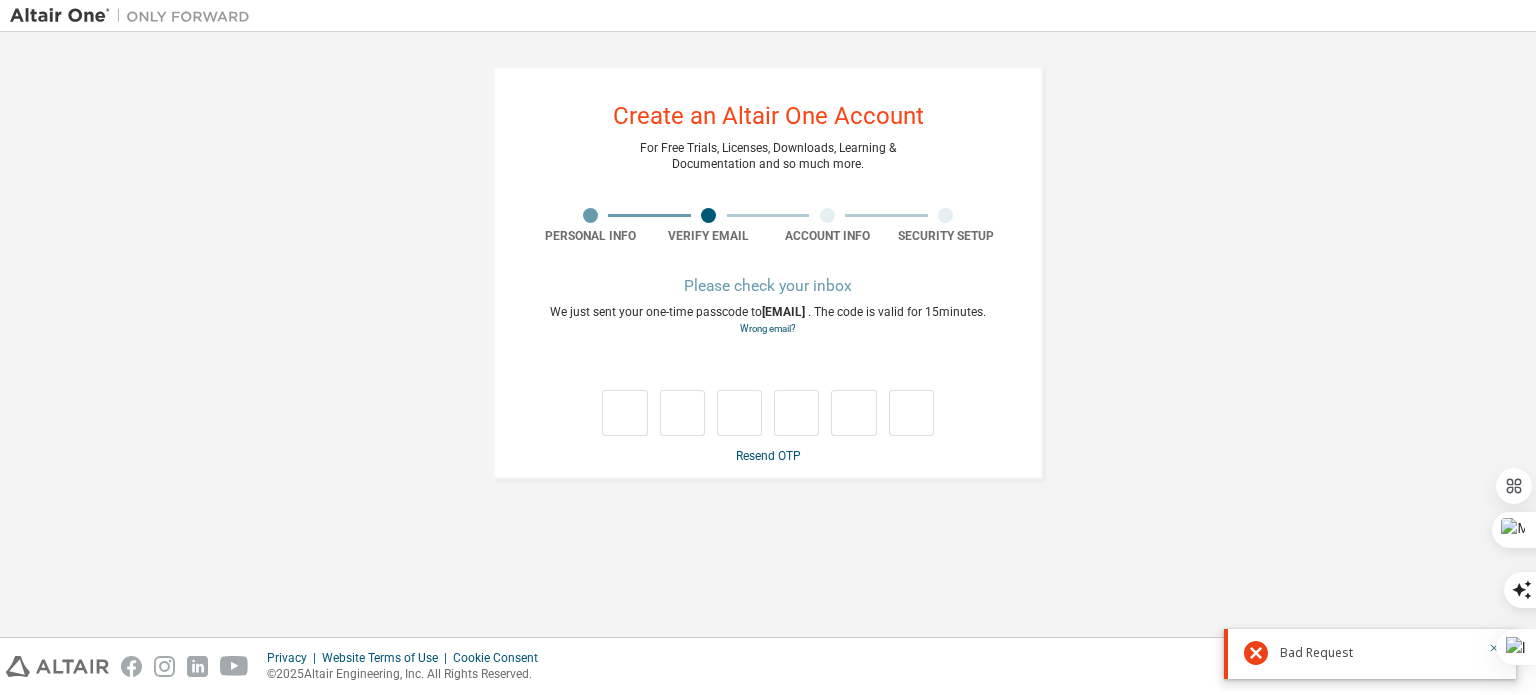 scroll, scrollTop: 0, scrollLeft: 0, axis: both 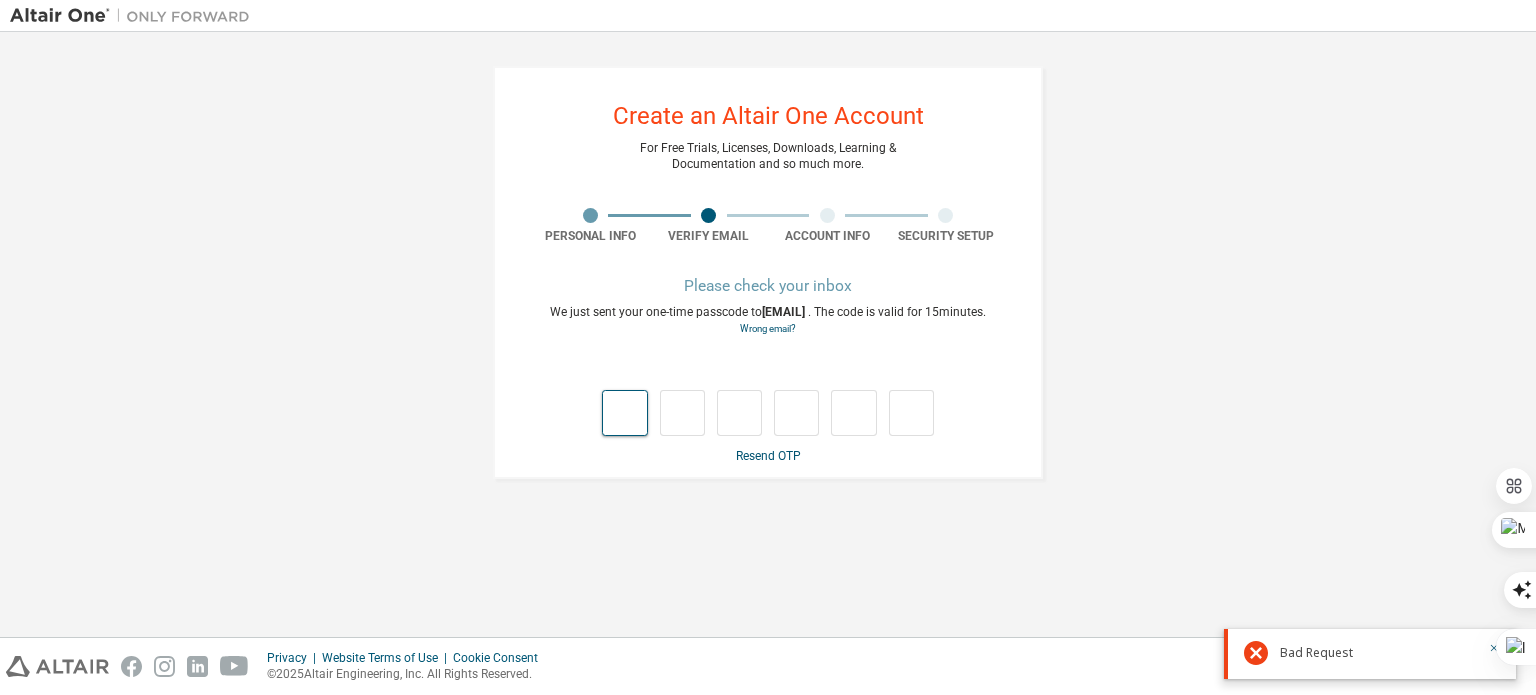 click at bounding box center [624, 413] 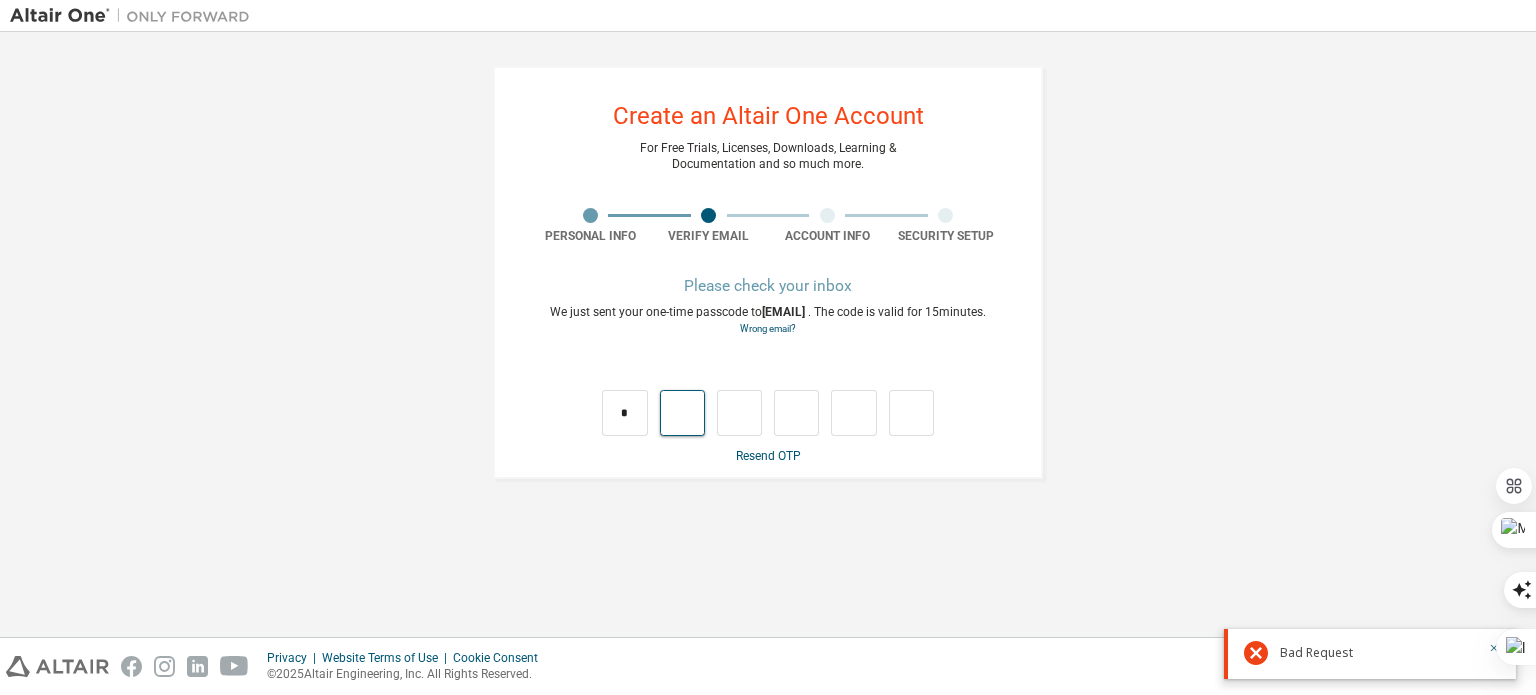 type on "*" 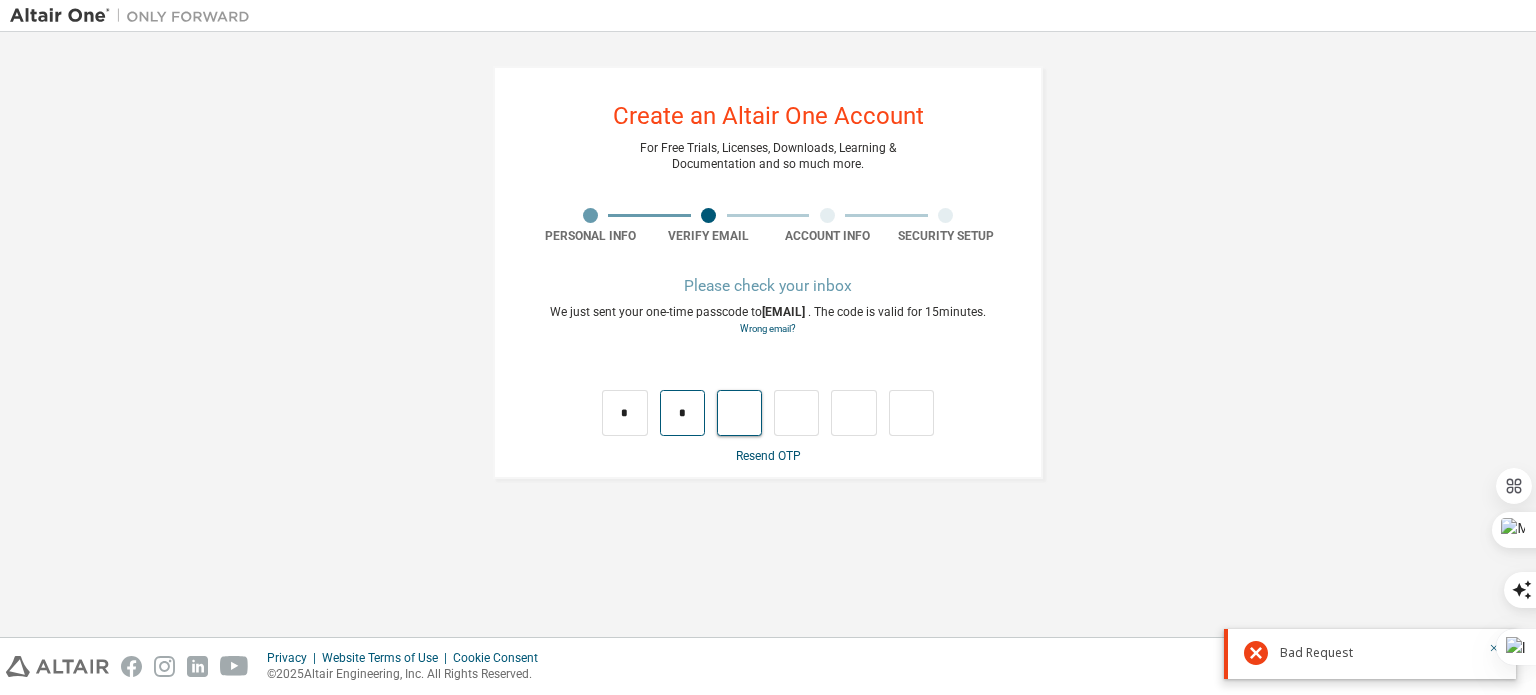type on "*" 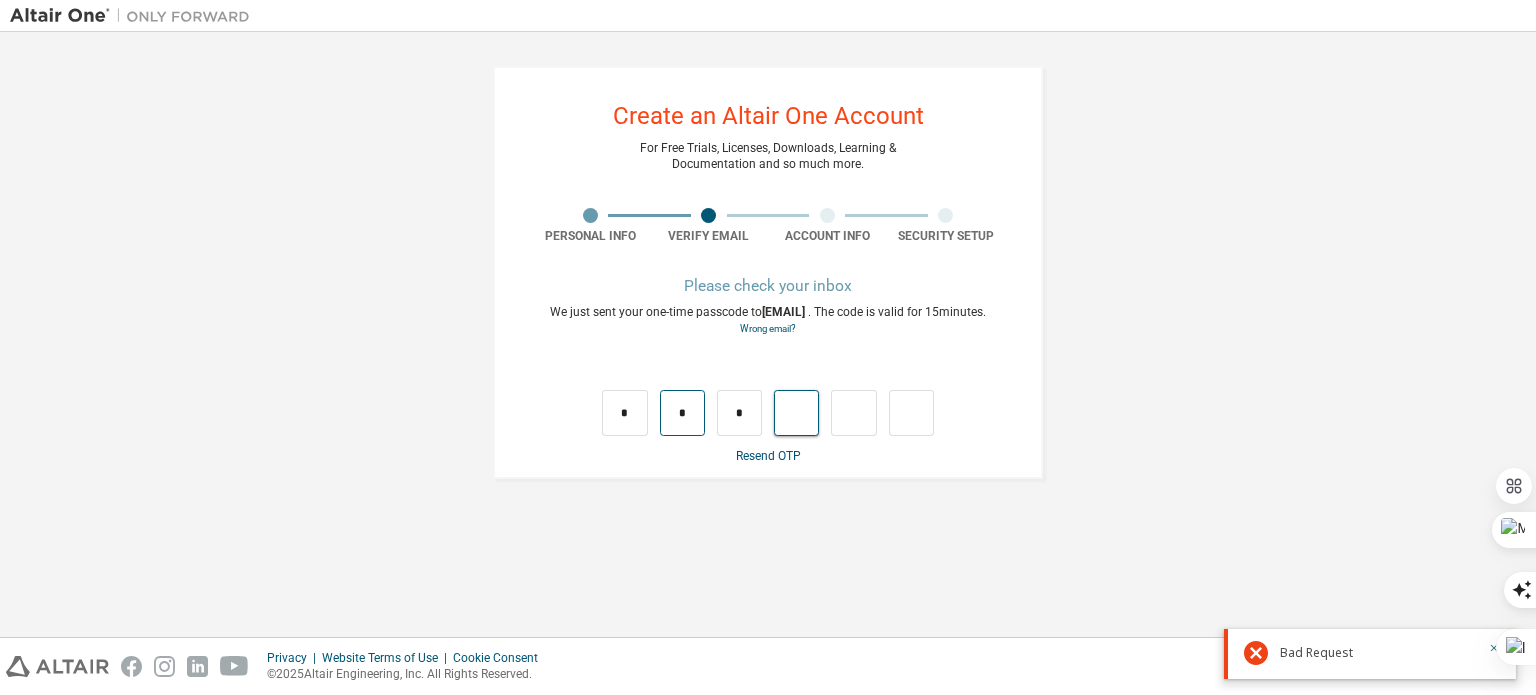 type on "*" 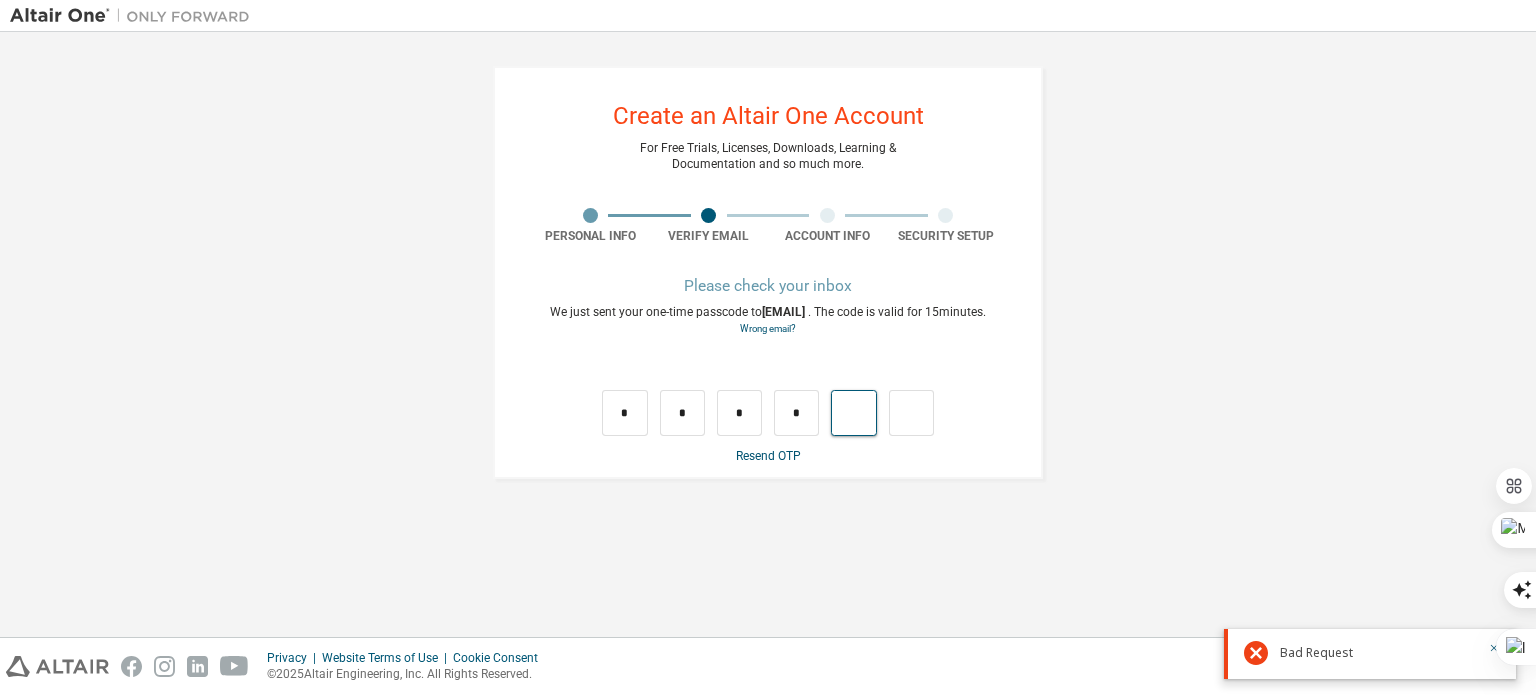 type on "*" 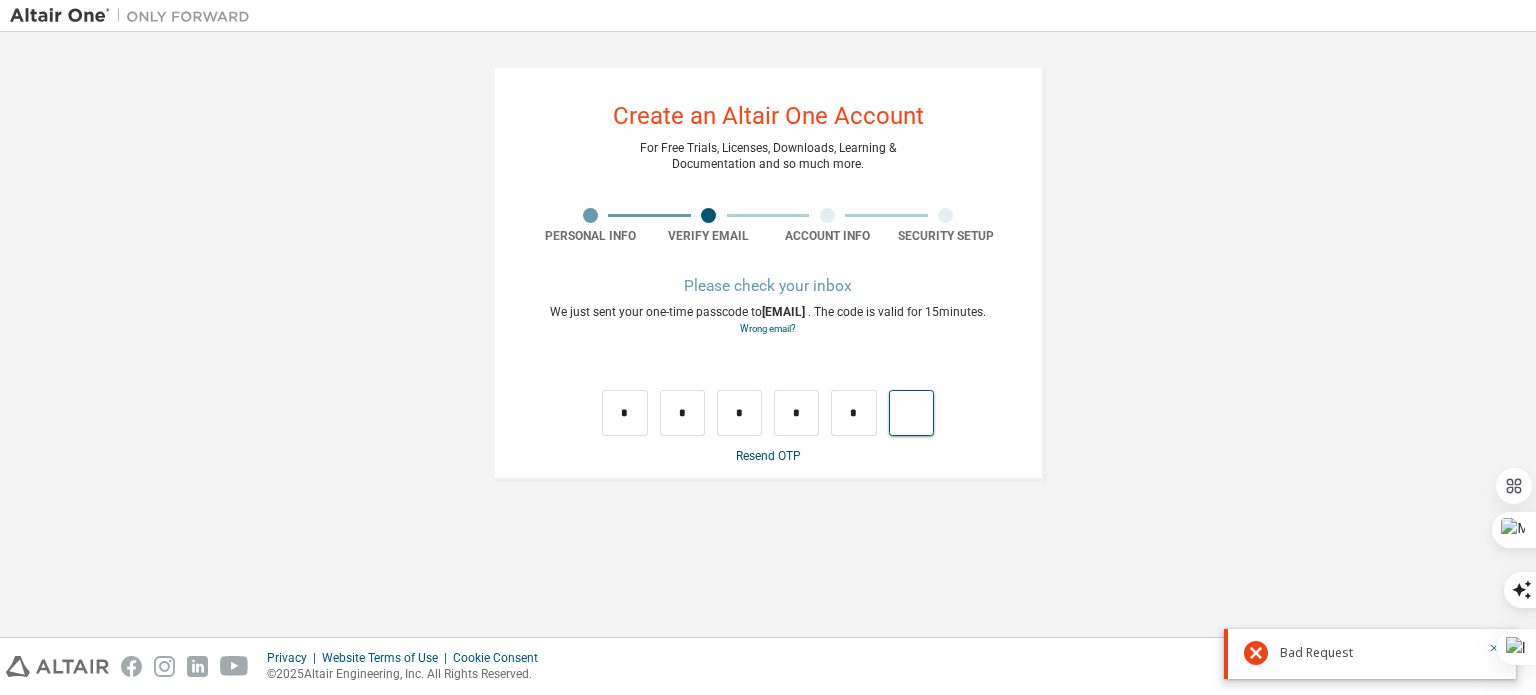 type on "*" 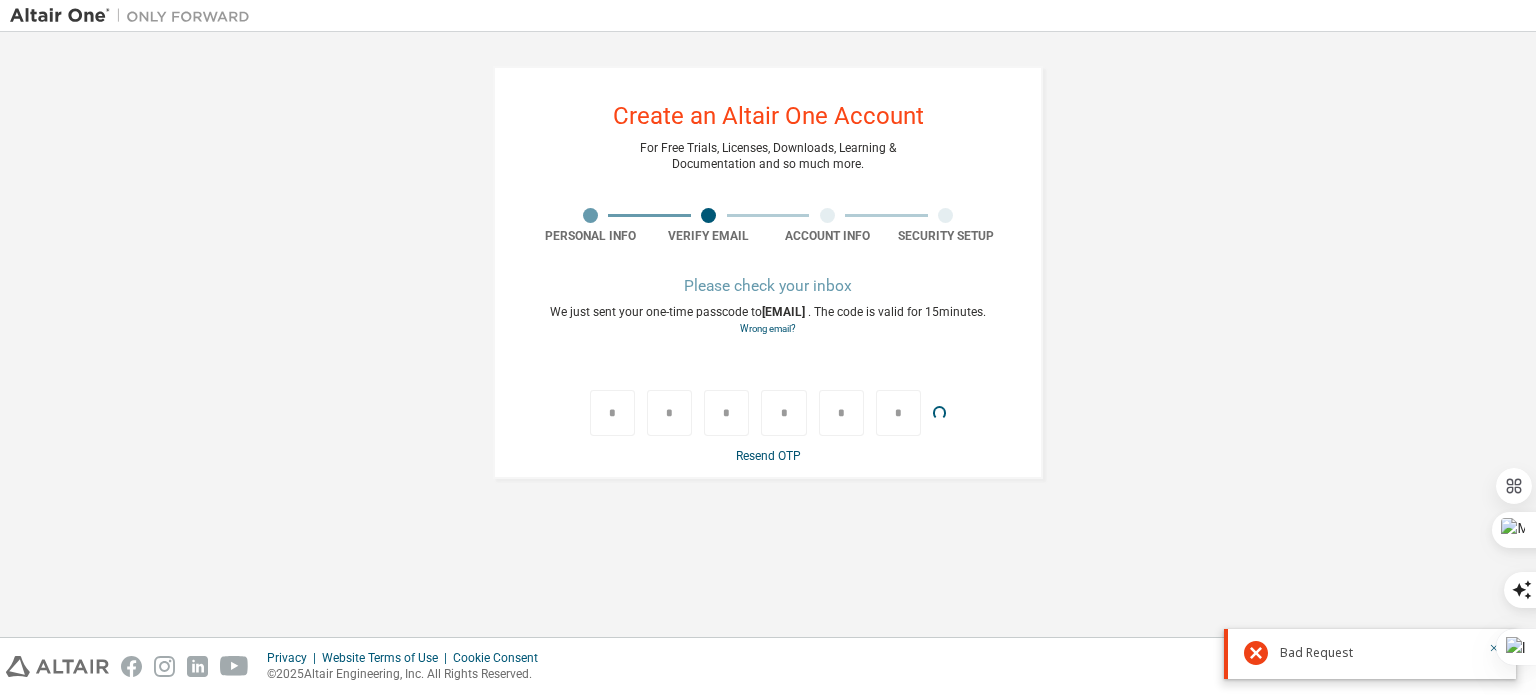 type 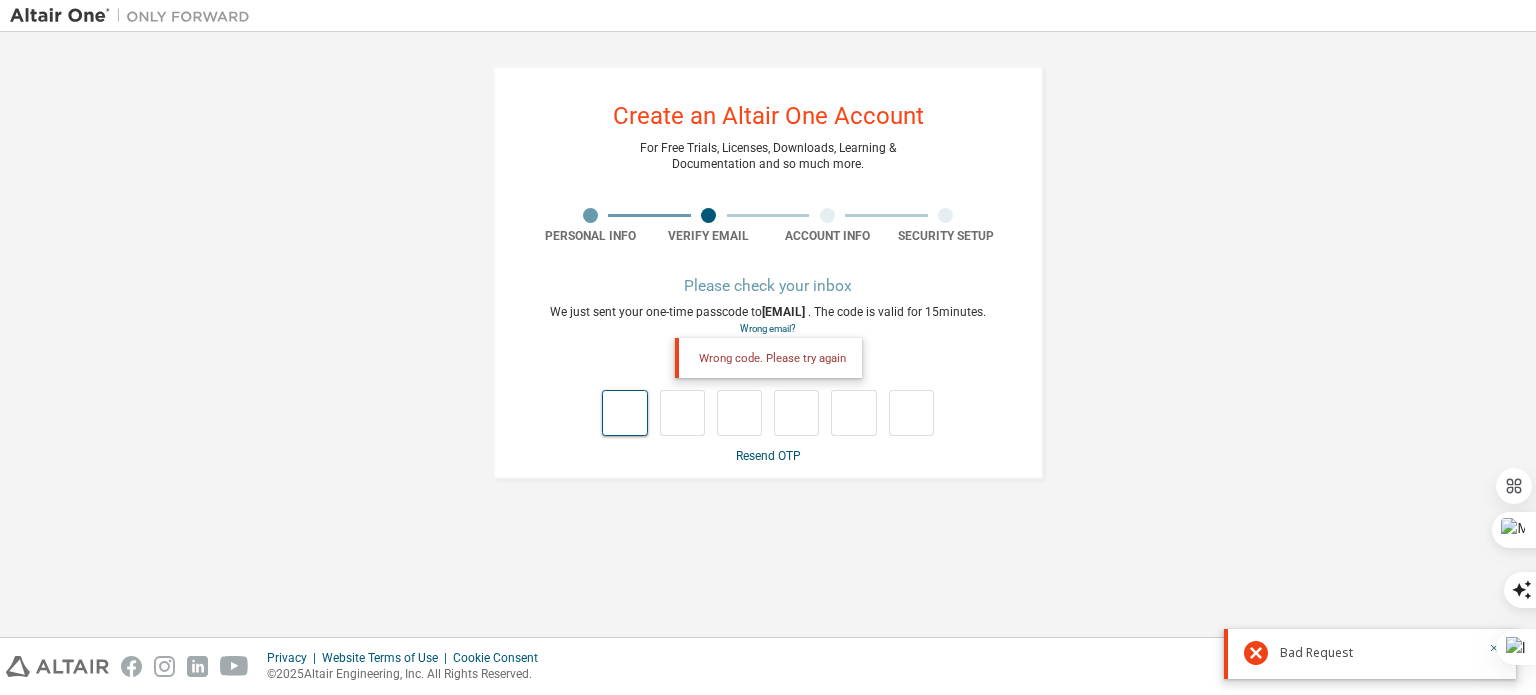 click at bounding box center (624, 413) 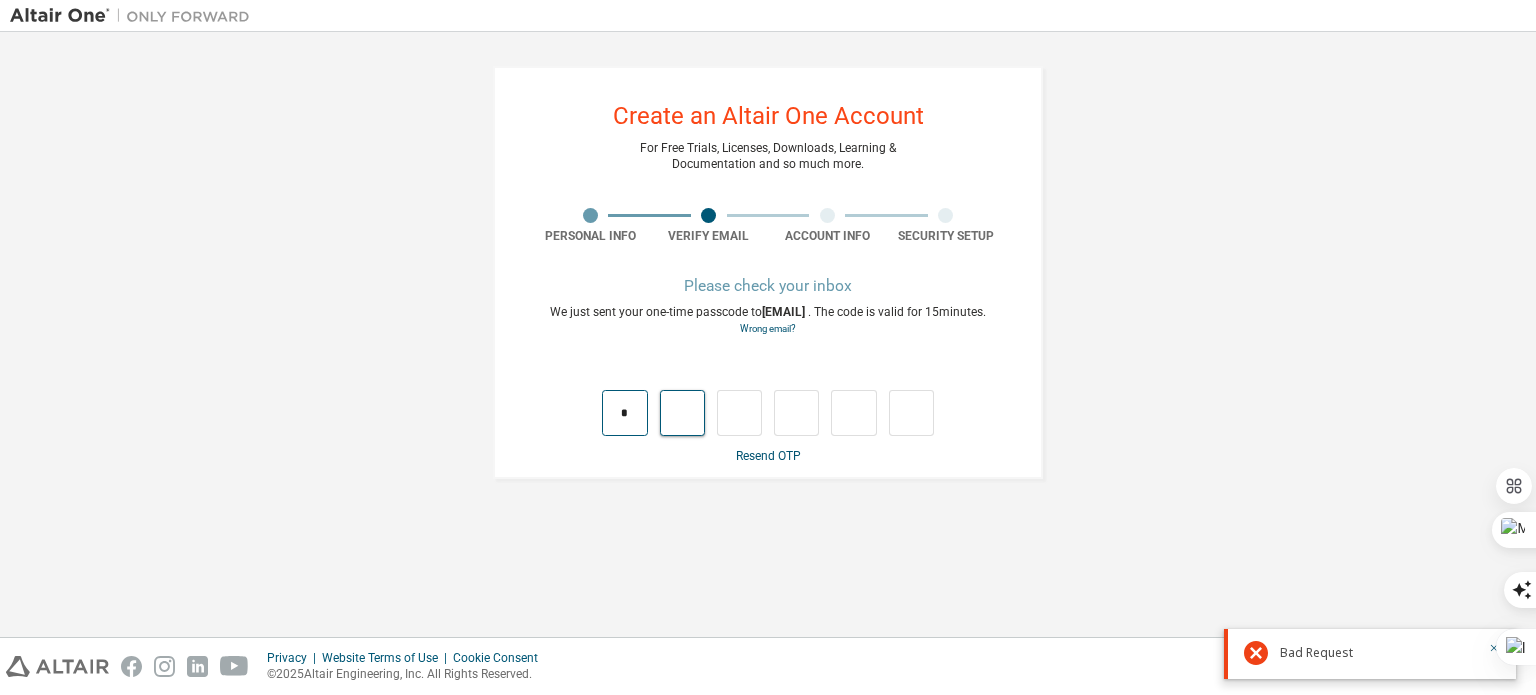 type on "*" 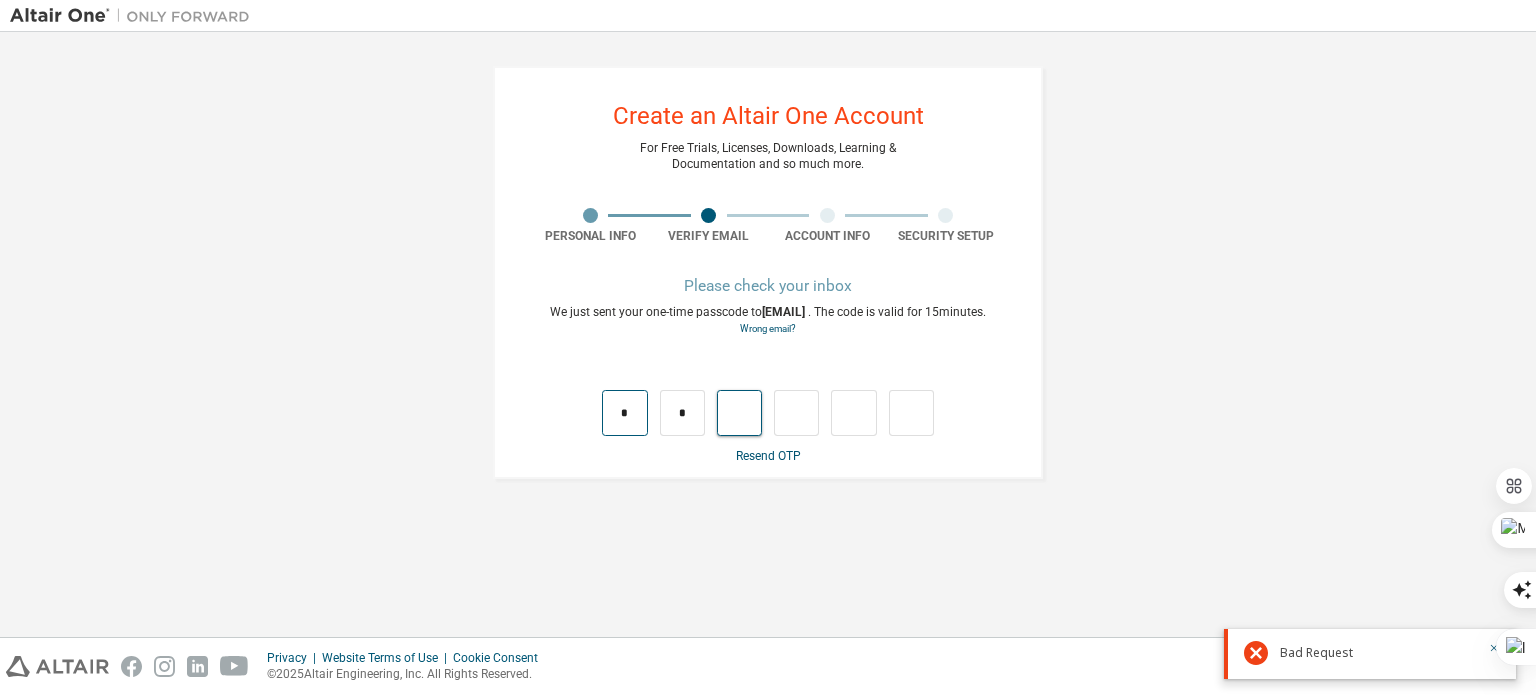 type on "*" 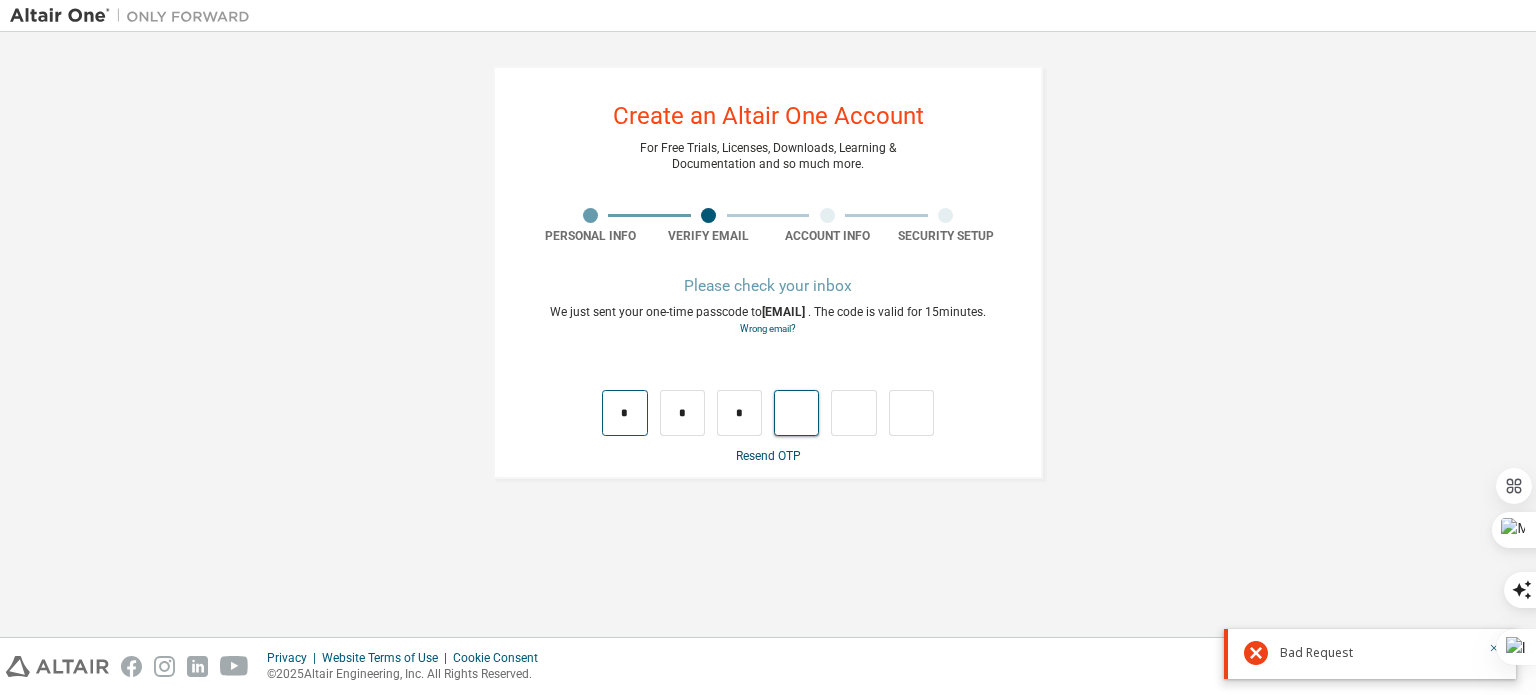 type on "*" 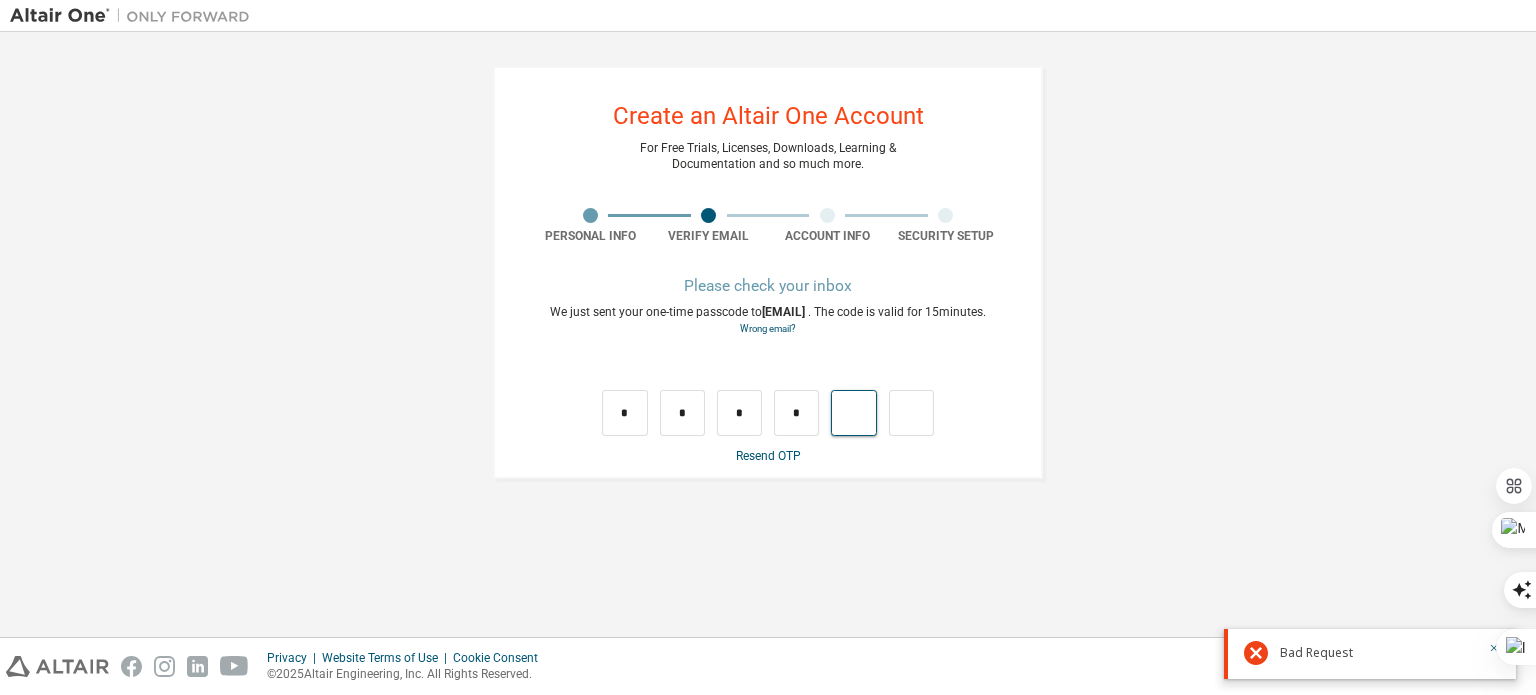 type on "*" 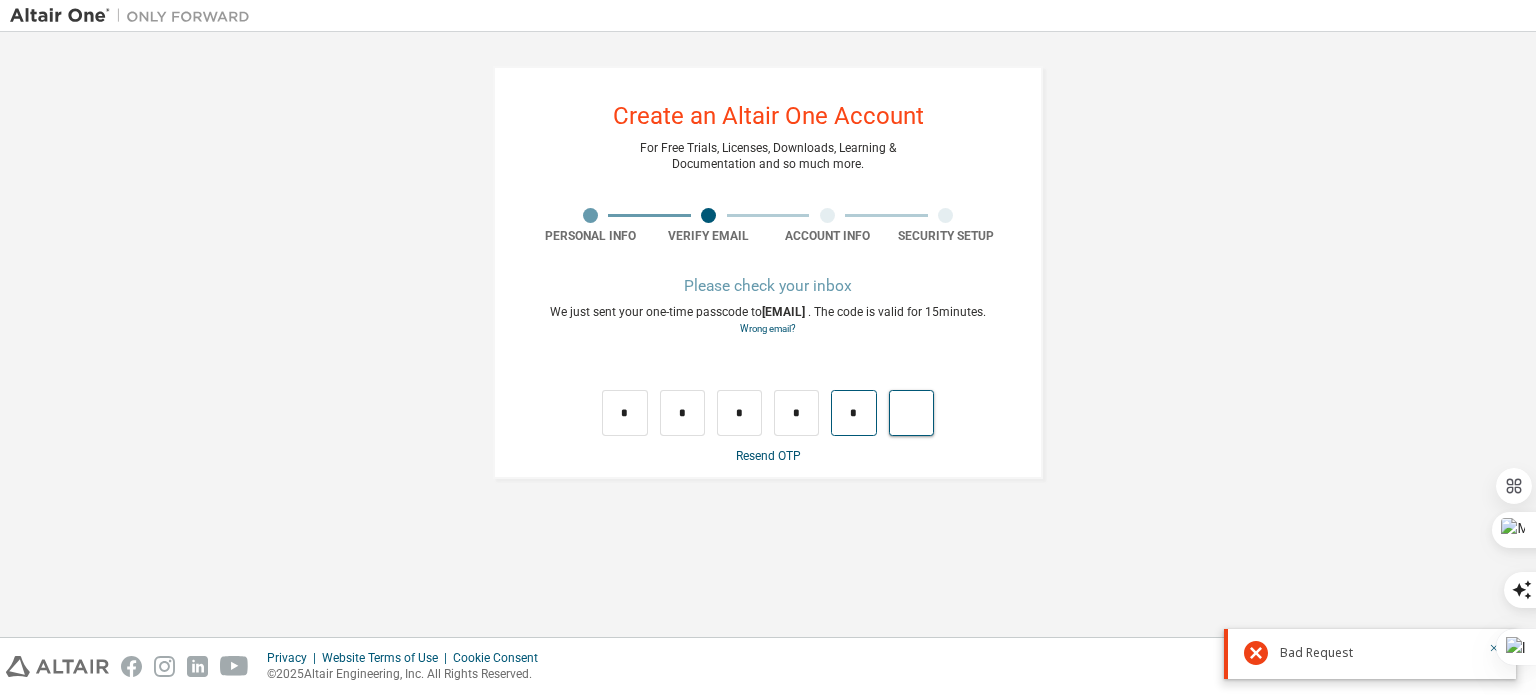 type on "*" 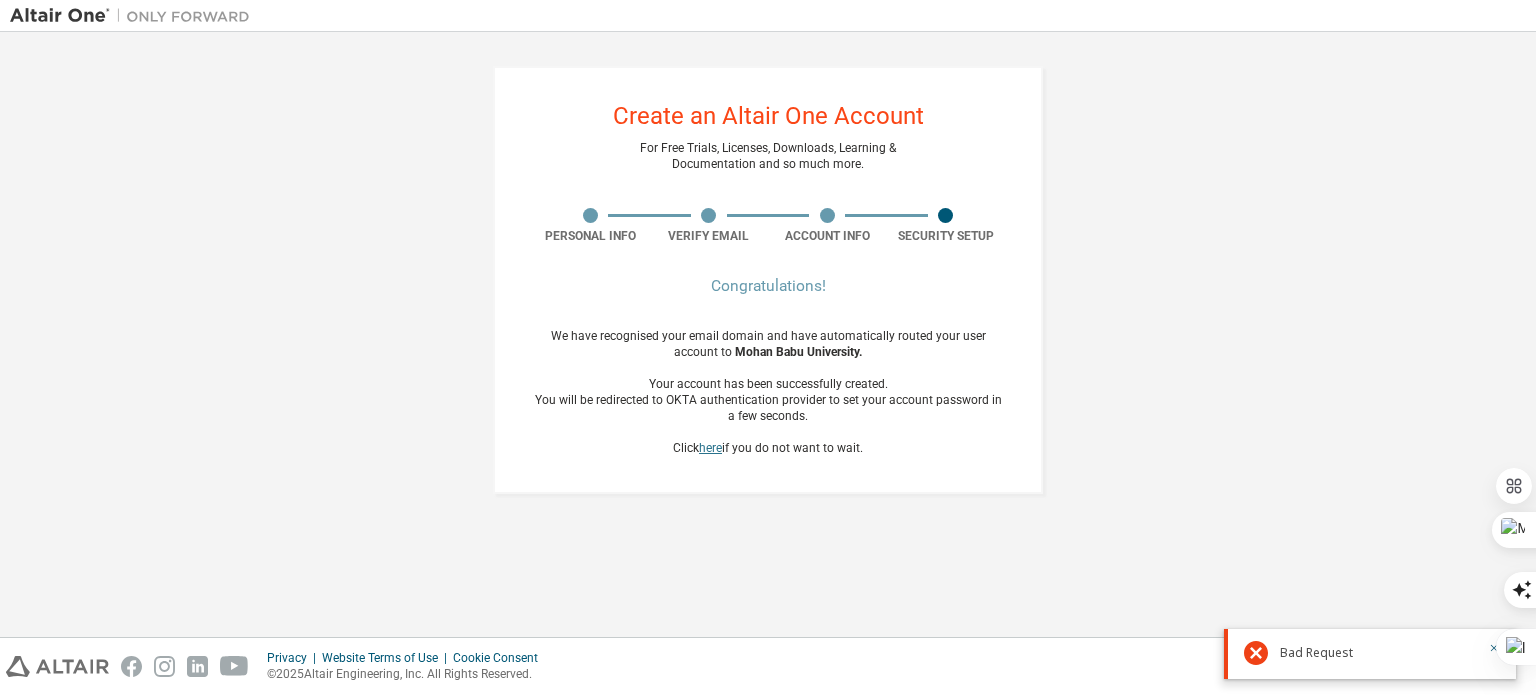 click on "here" at bounding box center (710, 448) 